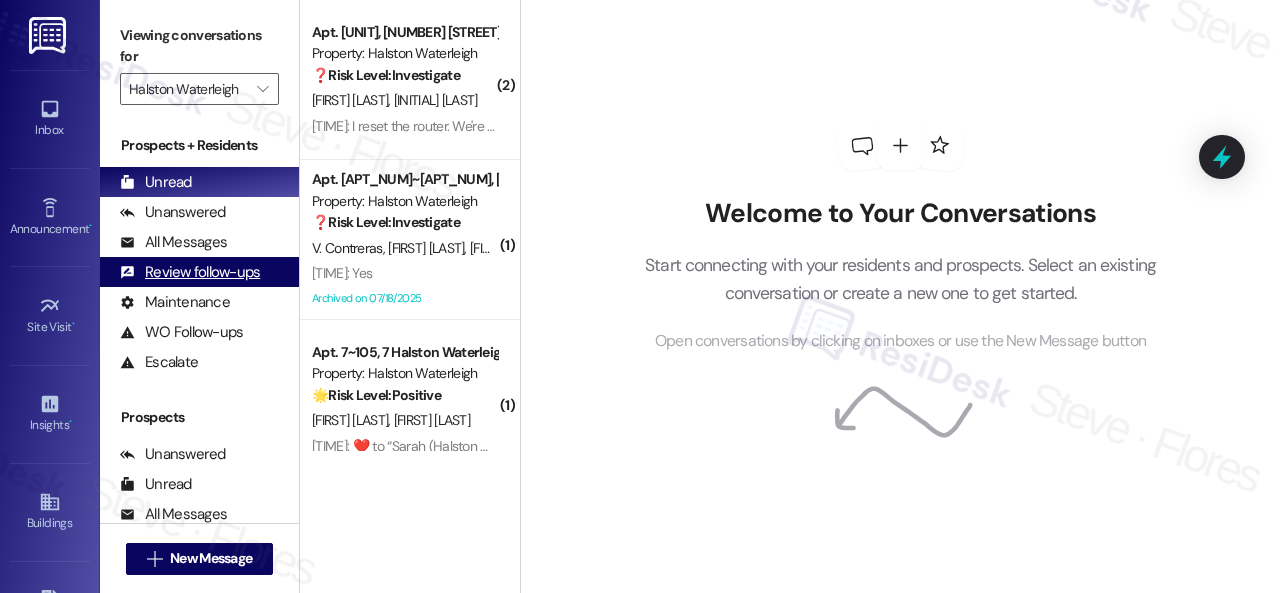 scroll, scrollTop: 0, scrollLeft: 0, axis: both 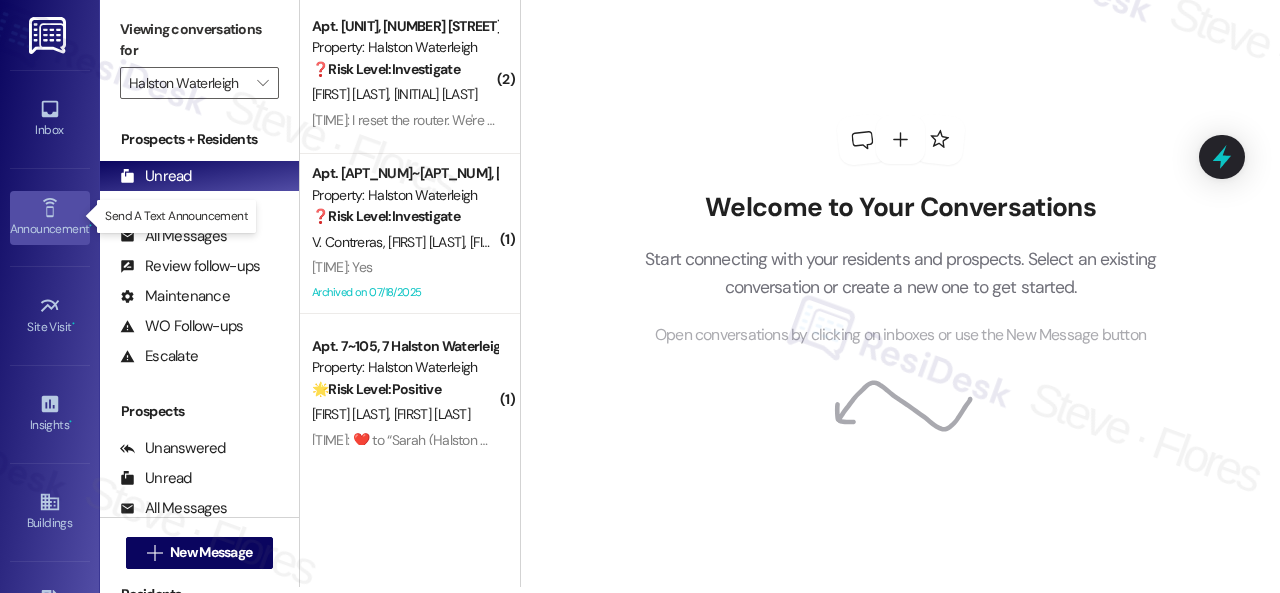 click 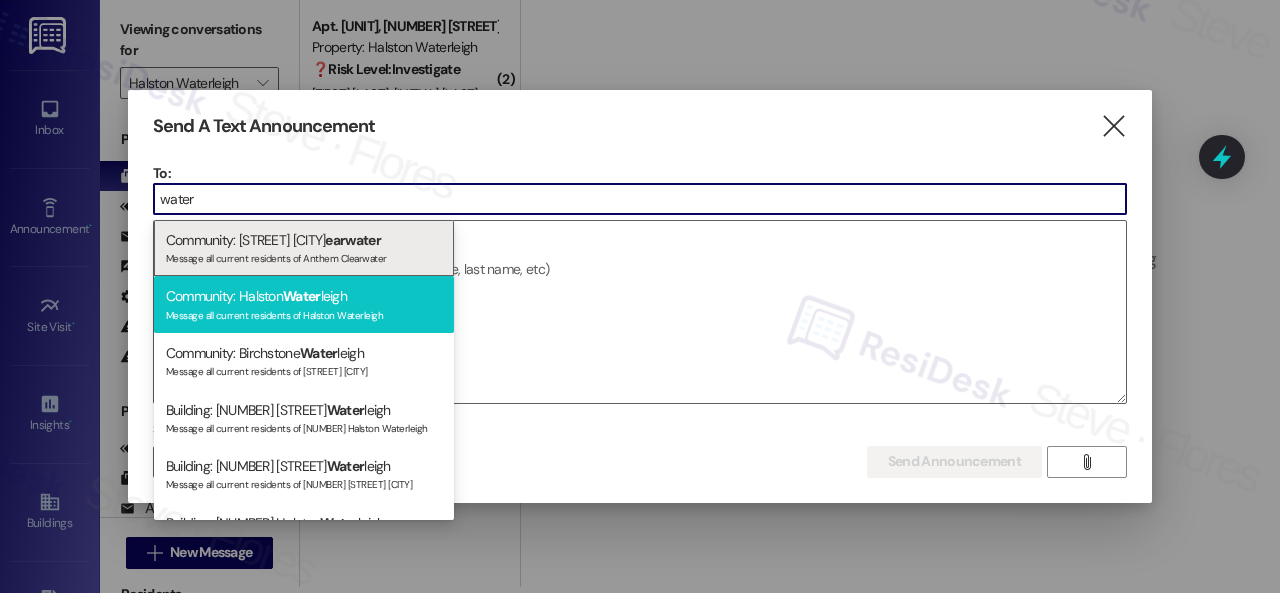 type on "water" 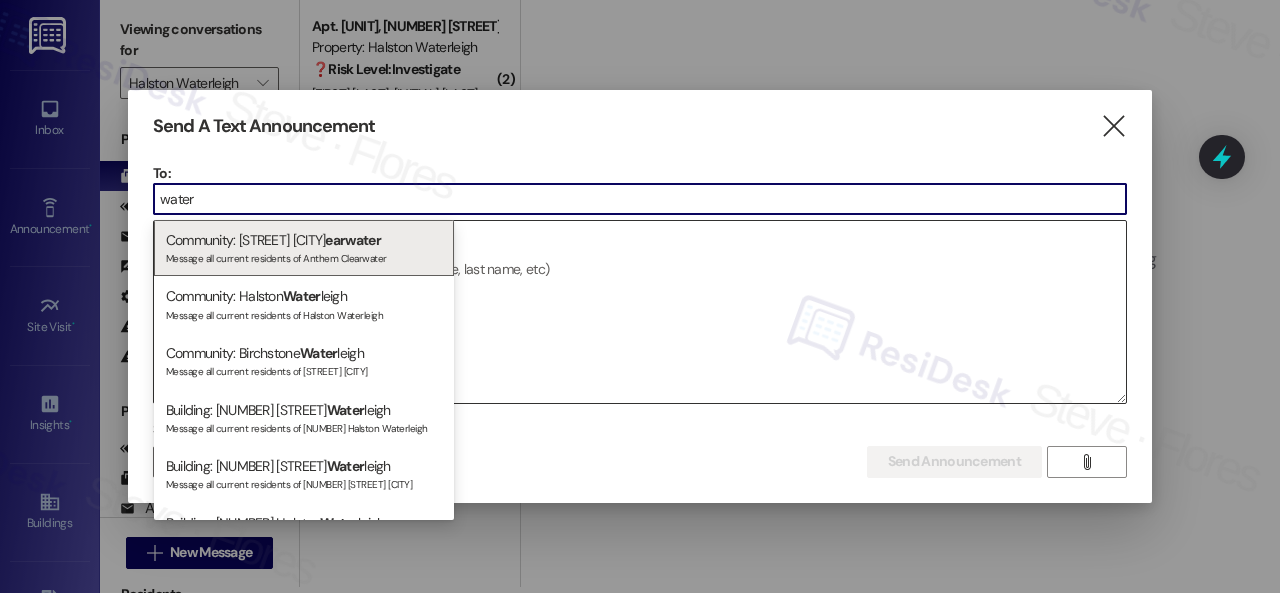type 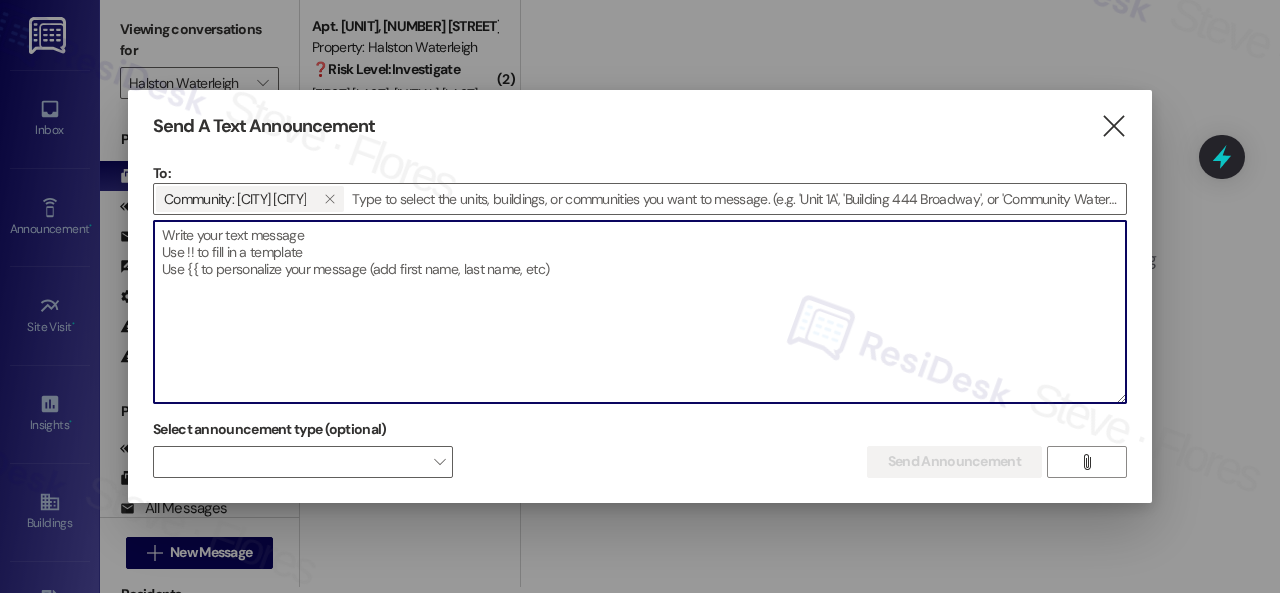 click at bounding box center [640, 312] 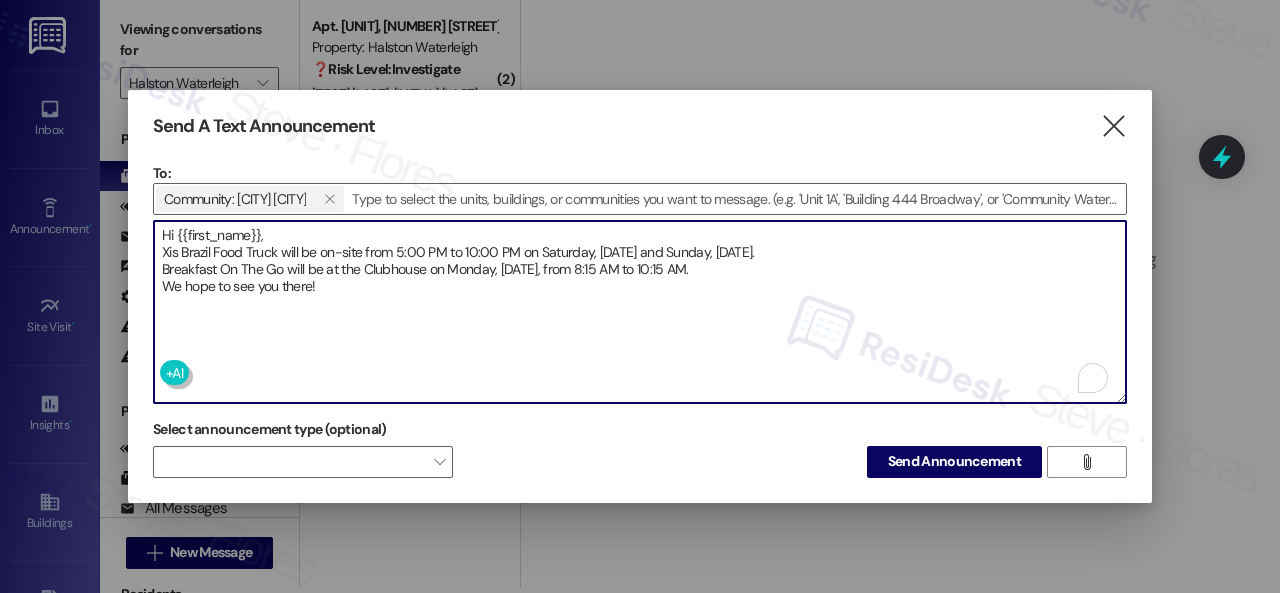 click on "Hi {{first_name}},
Xis Brazil Food Truck will be on-site from 5:00 PM to 10:00 PM on Saturday, [DATE] and Sunday, [DATE].
Breakfast On The Go will be at the Clubhouse on Monday, [DATE], from 8:15 AM to 10:15 AM.
We hope to see you there!" at bounding box center (640, 312) 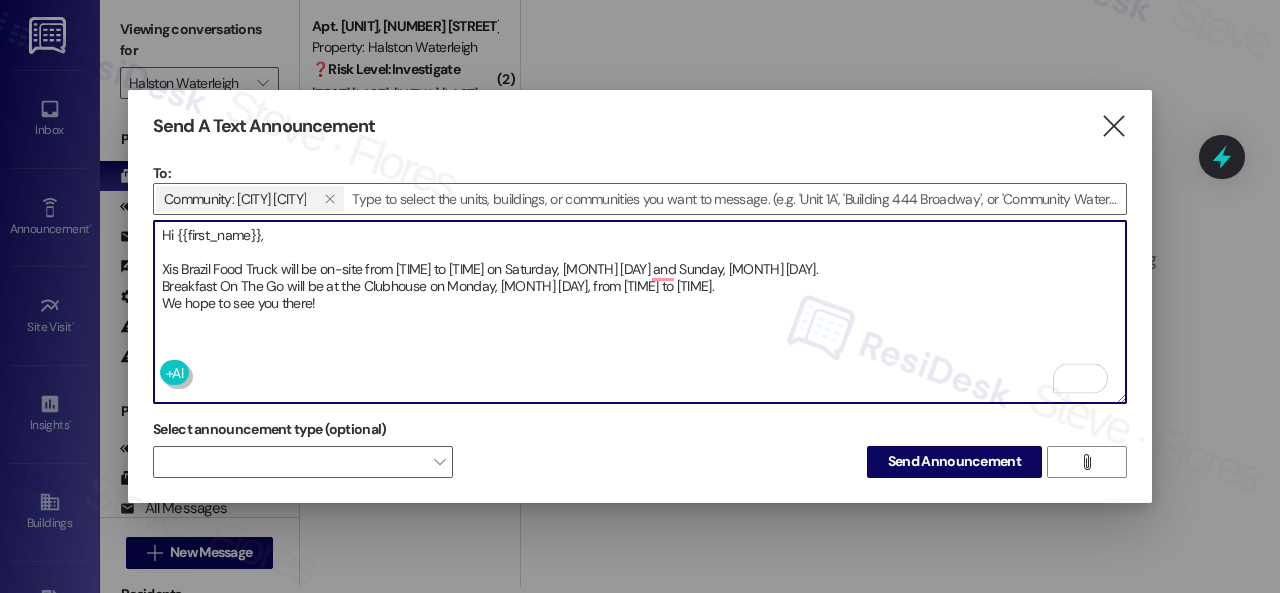 click on "Hi {{first_name}},
Xis Brazil Food Truck will be on-site from [TIME] to [TIME] on Saturday, [MONTH] [DAY] and Sunday, [MONTH] [DAY].
Breakfast On The Go will be at the Clubhouse on Monday, [MONTH] [DAY], from [TIME] to [TIME].
We hope to see you there!" at bounding box center (640, 312) 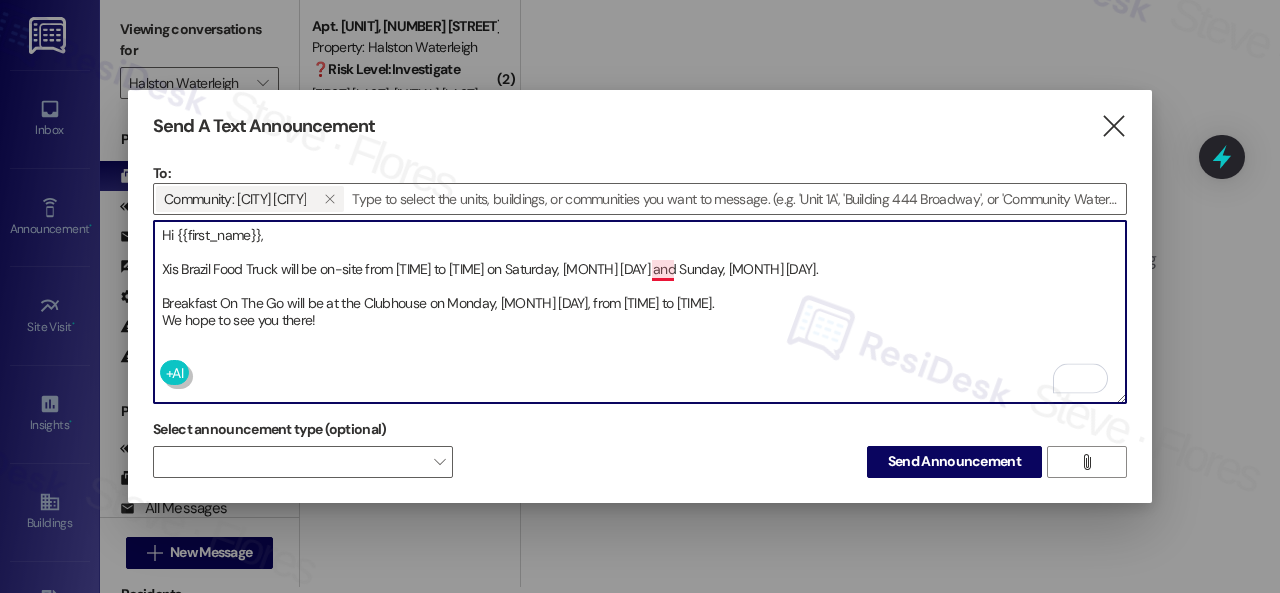 click on "Hi {{first_name}},
Xis Brazil Food Truck will be on-site from [TIME] to [TIME] on Saturday, [MONTH] [DAY] and Sunday, [MONTH] [DAY].
Breakfast On The Go will be at the Clubhouse on Monday, [MONTH] [DAY], from [TIME] to [TIME].
We hope to see you there!" at bounding box center (640, 312) 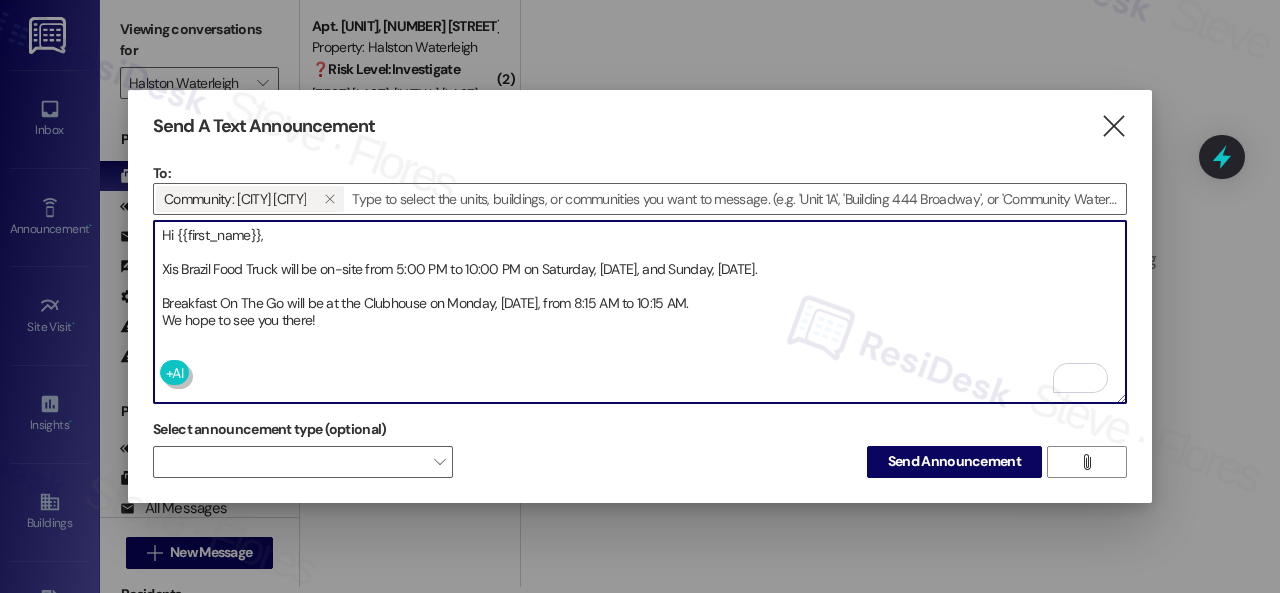 click on "Hi {{first_name}},
Xis Brazil Food Truck will be on-site from 5:00 PM to 10:00 PM on Saturday, [DATE], and Sunday, [DATE].
Breakfast On The Go will be at the Clubhouse on Monday, [DATE], from 8:15 AM to 10:15 AM.
We hope to see you there!" at bounding box center (640, 312) 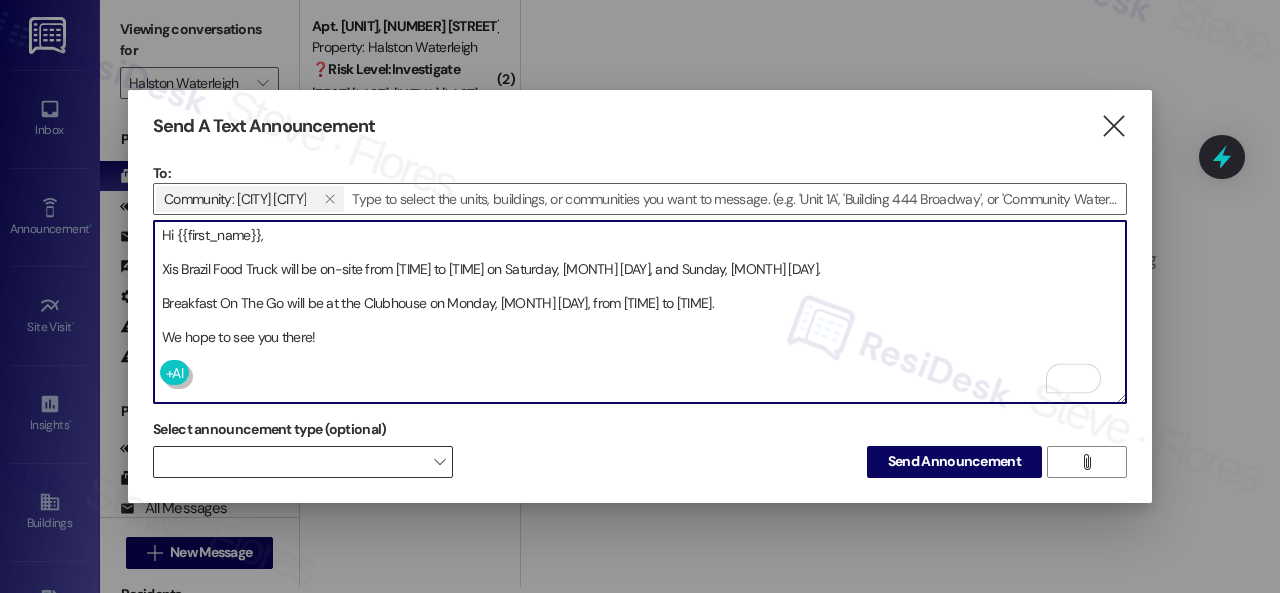 type on "Hi {{first_name}},
Xis Brazil Food Truck will be on-site from [TIME] to [TIME] on Saturday, [MONTH] [DAY], and Sunday, [MONTH] [DAY].
Breakfast On The Go will be at the Clubhouse on Monday, [MONTH] [DAY], from [TIME] to [TIME].
We hope to see you there!" 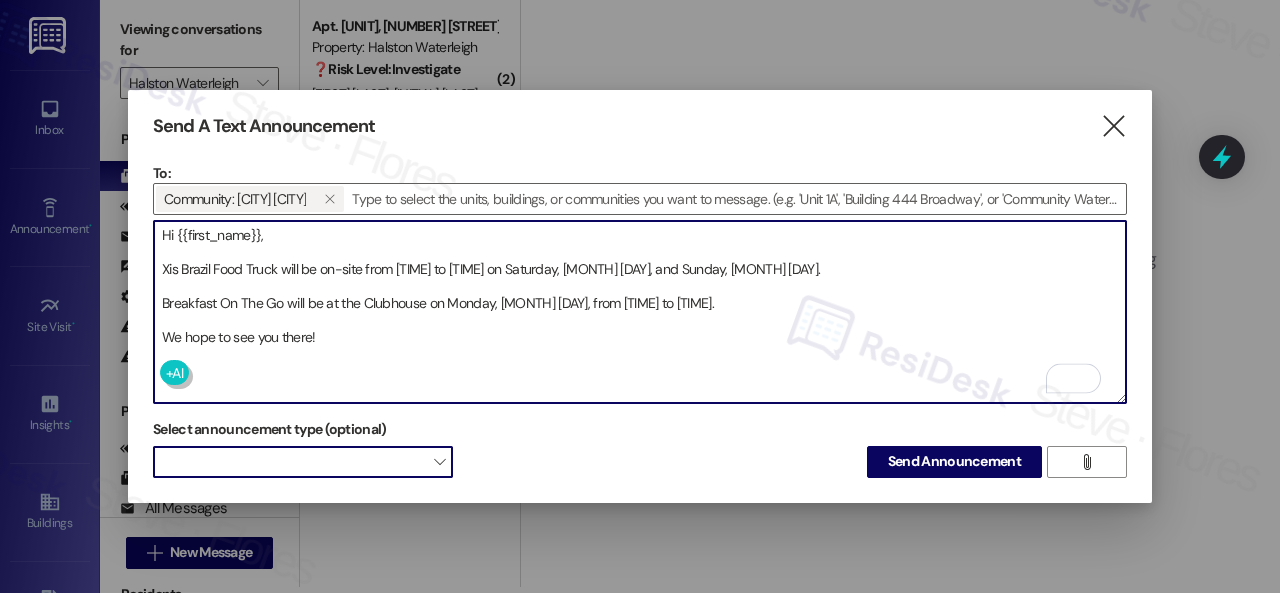 click at bounding box center (303, 462) 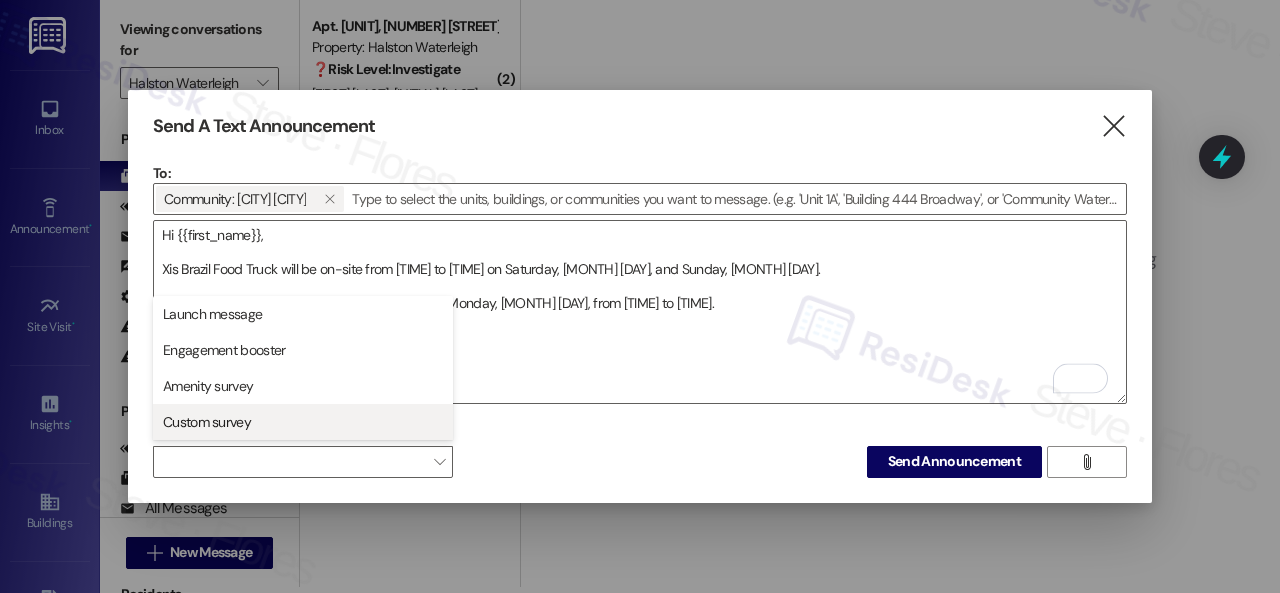 click on "Custom survey" at bounding box center (207, 422) 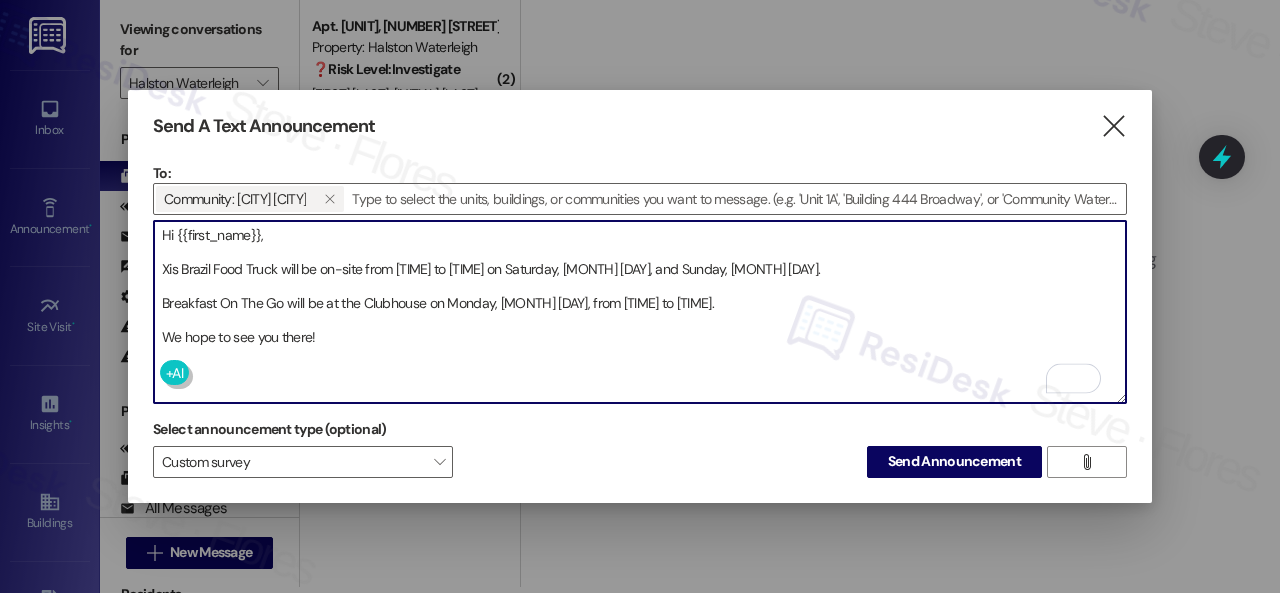 click on "Hi {{first_name}},
Xis Brazil Food Truck will be on-site from [TIME] to [TIME] on Saturday, [MONTH] [DAY], and Sunday, [MONTH] [DAY].
Breakfast On The Go will be at the Clubhouse on Monday, [MONTH] [DAY], from [TIME] to [TIME].
We hope to see you there!" at bounding box center (640, 312) 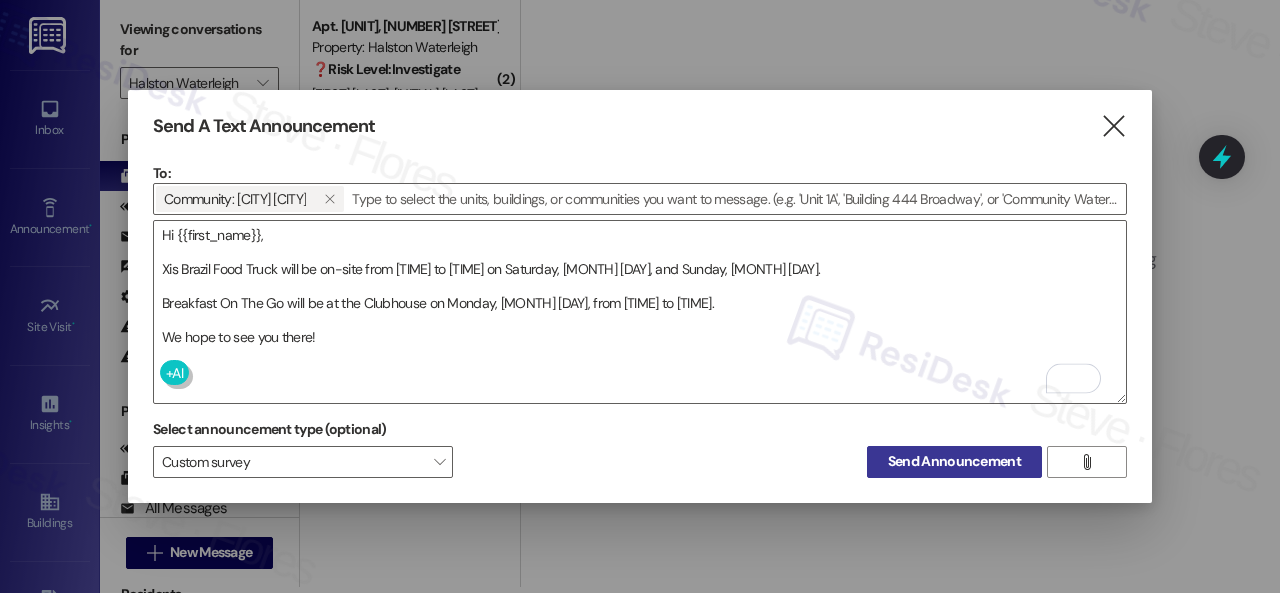 click on "Send Announcement" at bounding box center [954, 461] 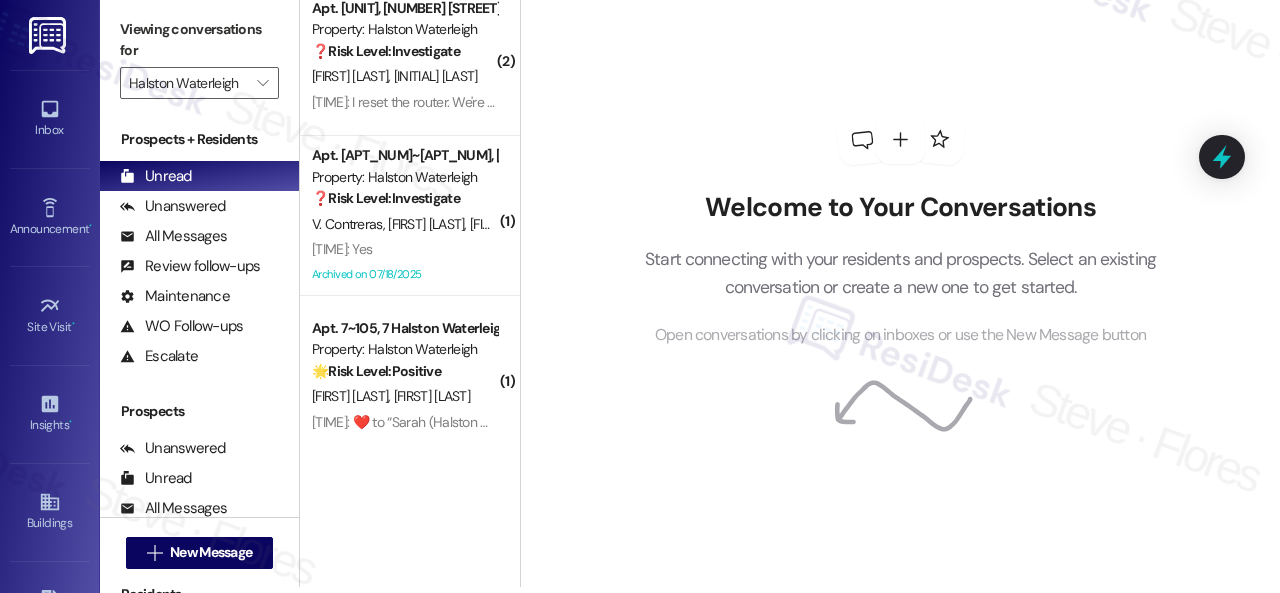 scroll, scrollTop: 28, scrollLeft: 0, axis: vertical 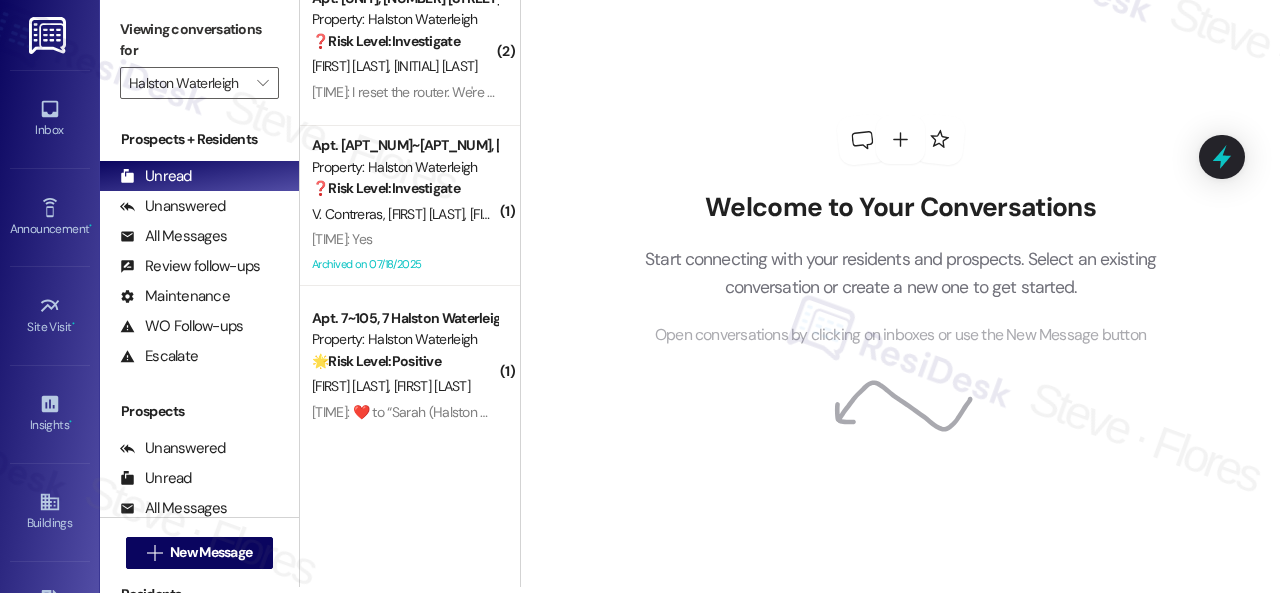 click on "[TIME]: Yes [TIME]: Yes" at bounding box center [404, 239] 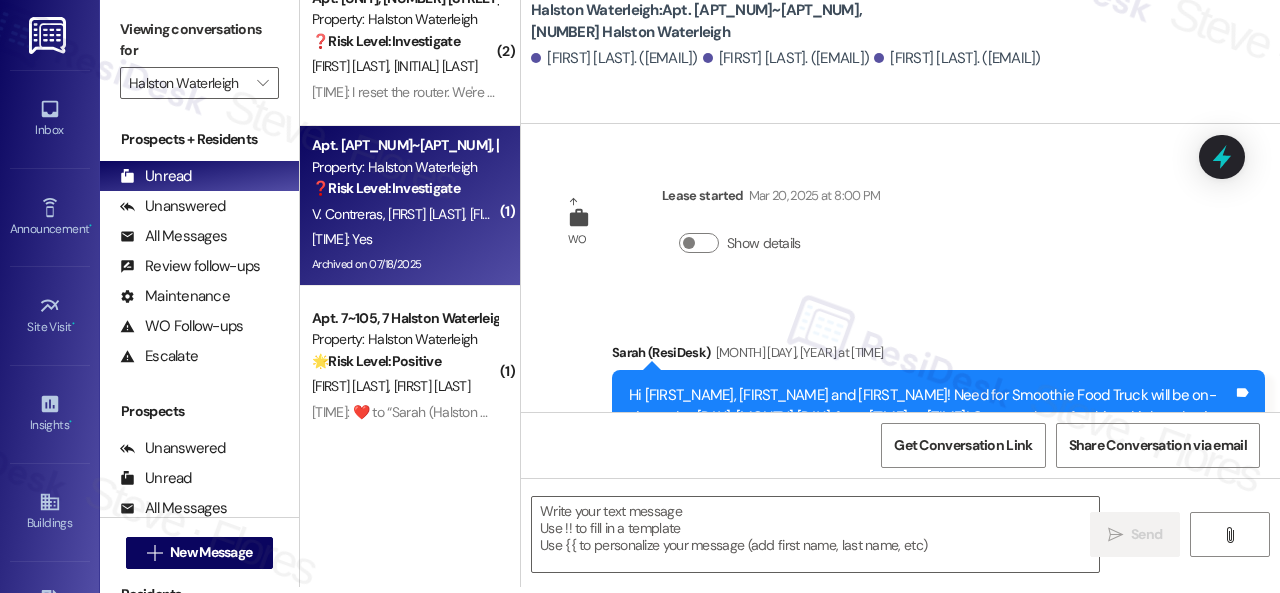 scroll, scrollTop: 25510, scrollLeft: 0, axis: vertical 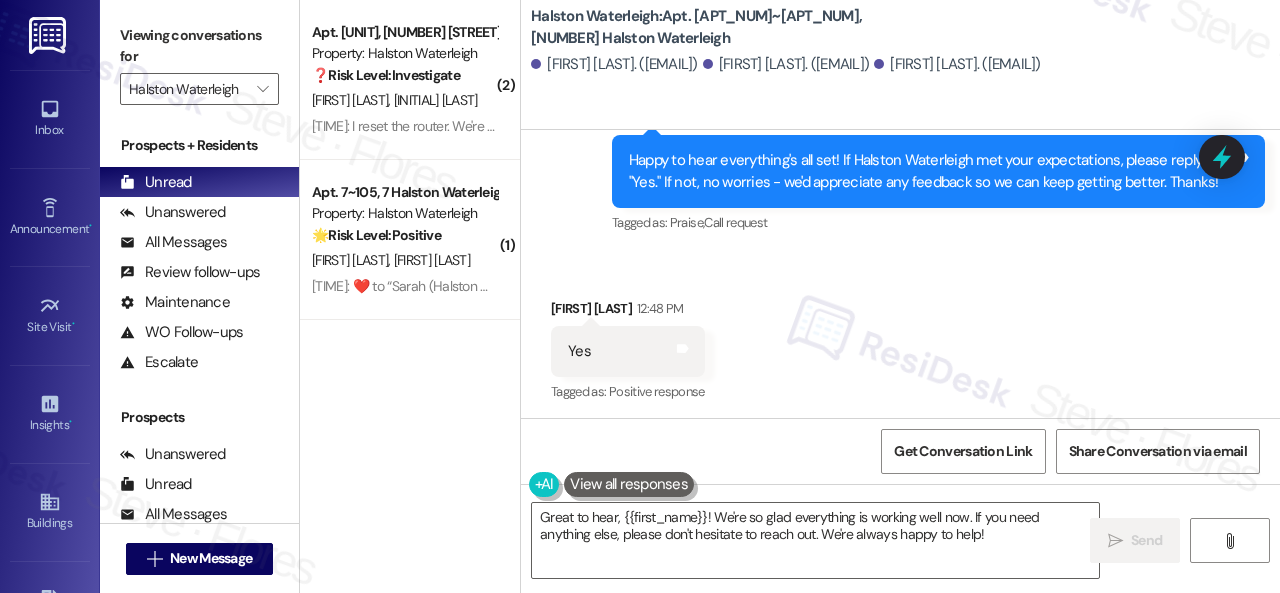 click on "Sent via SMS Sarah   (ResiDesk) [TIME] Happy to hear everything's all set! If Halston Waterleigh met your expectations, please reply with "Yes." If not, no worries - we'd appreciate any feedback so we can keep getting better. Thanks! Tags and notes Tagged as:   Praise ,  Click to highlight conversations about Praise Call request Click to highlight conversations about Call request" at bounding box center [900, 157] 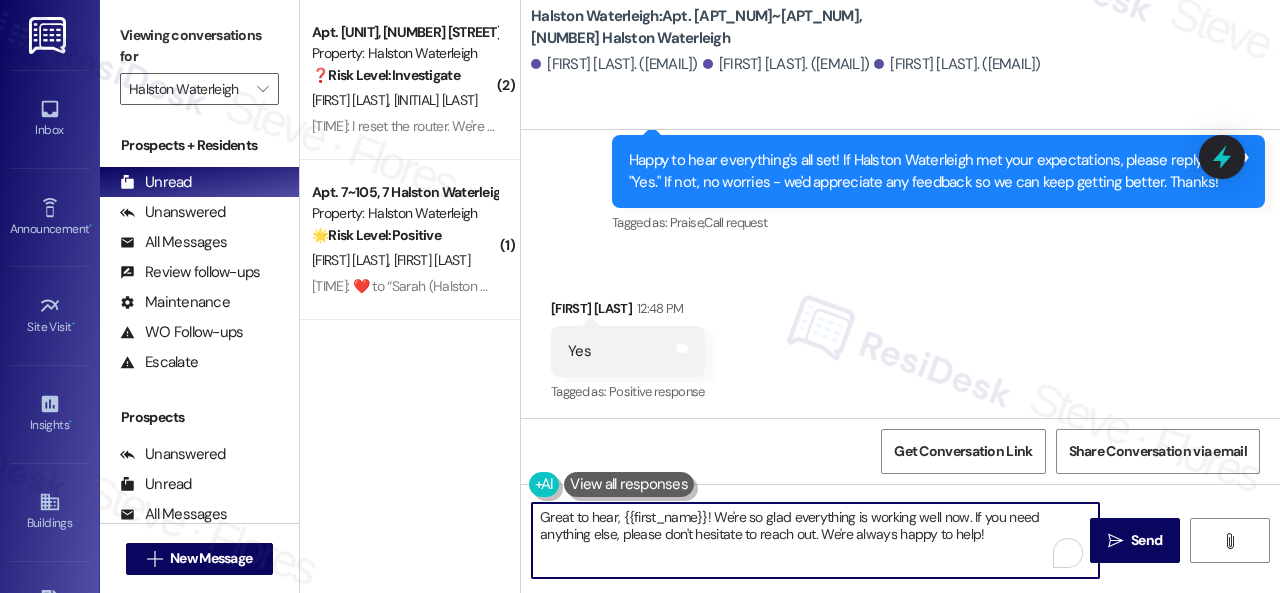 drag, startPoint x: 532, startPoint y: 516, endPoint x: 1117, endPoint y: 593, distance: 590.0458 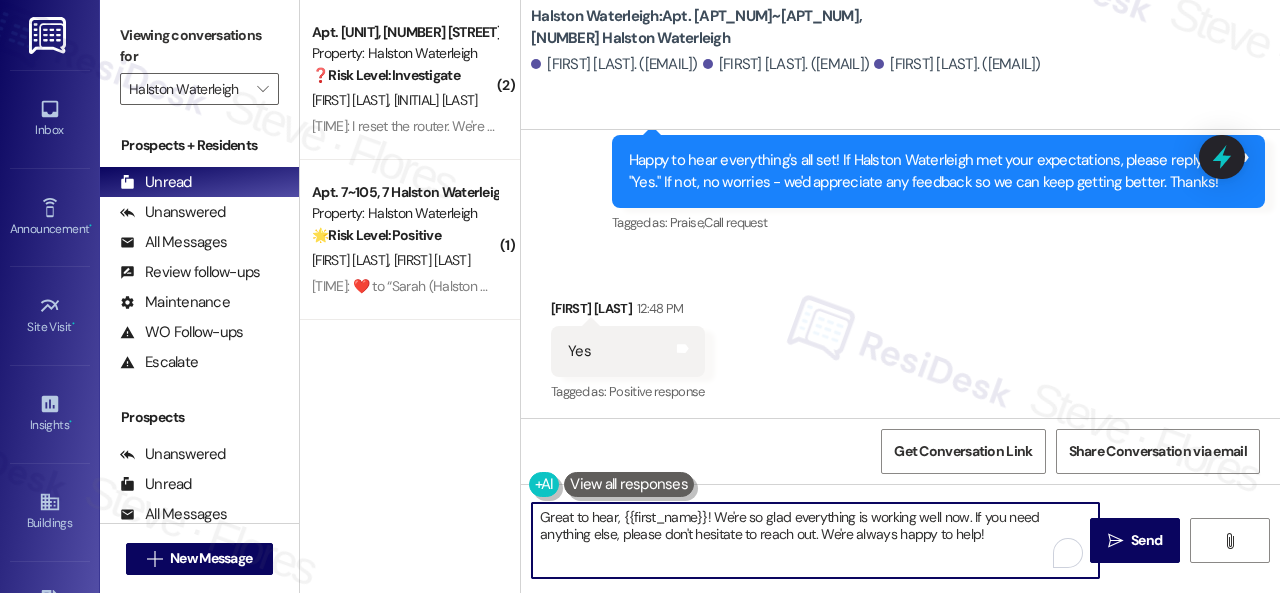 paste on "I'm glad you are satisfied with your home. Have you written a review for us before? If not, can I ask a quick favor? Would you mind writing one for us? I'll give you the link if you are willing.
If you've already done it or couldn't this time, no worries at all—no action is required. Thanks" 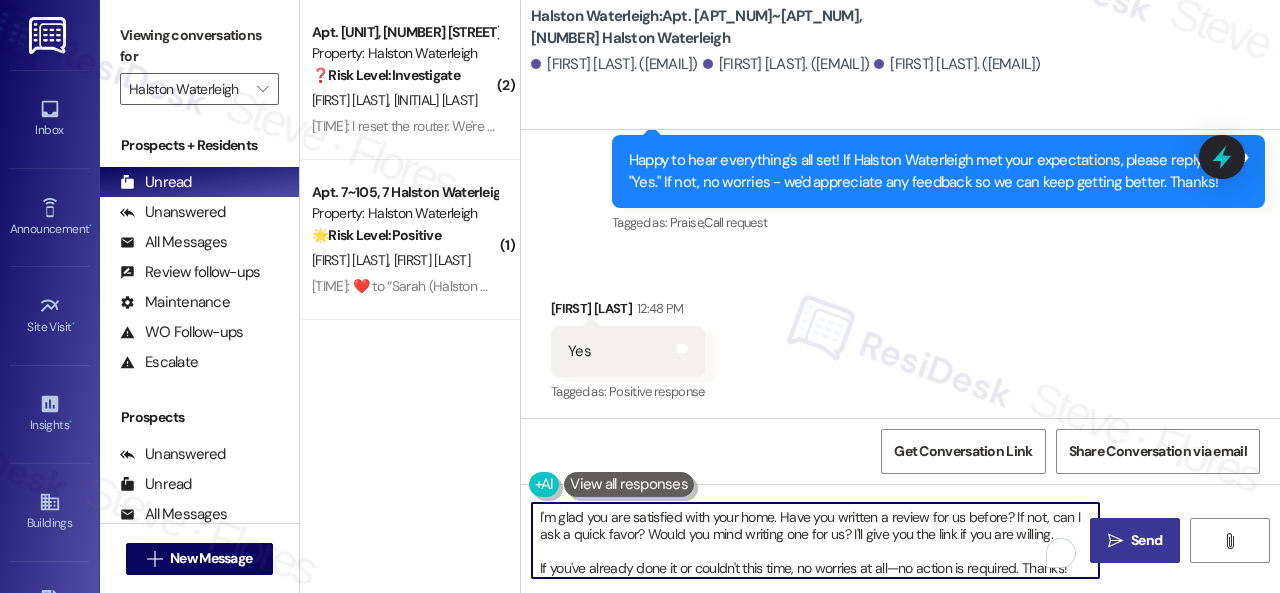 type on "I'm glad you are satisfied with your home. Have you written a review for us before? If not, can I ask a quick favor? Would you mind writing one for us? I'll give you the link if you are willing.
If you've already done it or couldn't this time, no worries at all—no action is required. Thanks!" 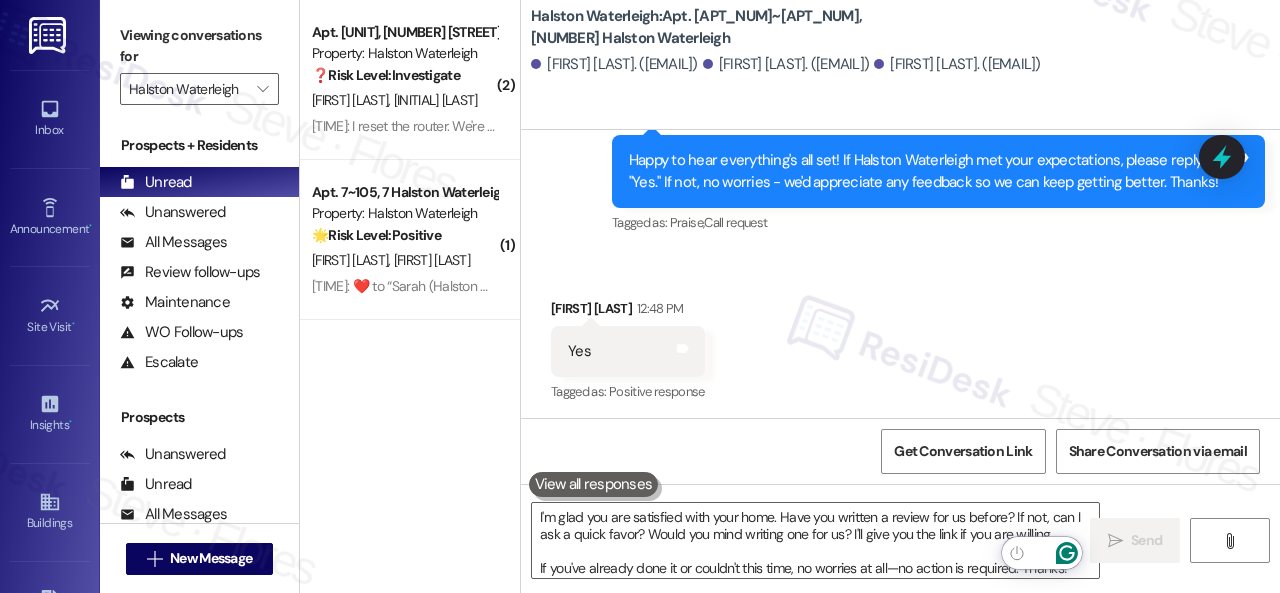 scroll, scrollTop: 25509, scrollLeft: 0, axis: vertical 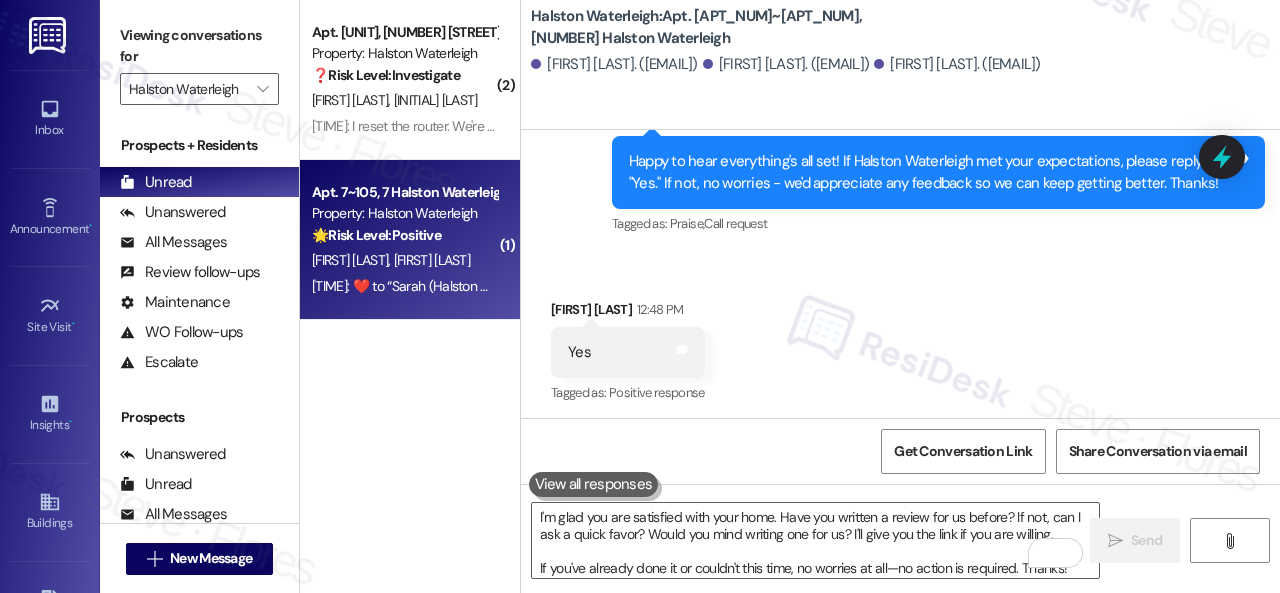 click on "J. Bargnare K. Dowe" at bounding box center (404, 260) 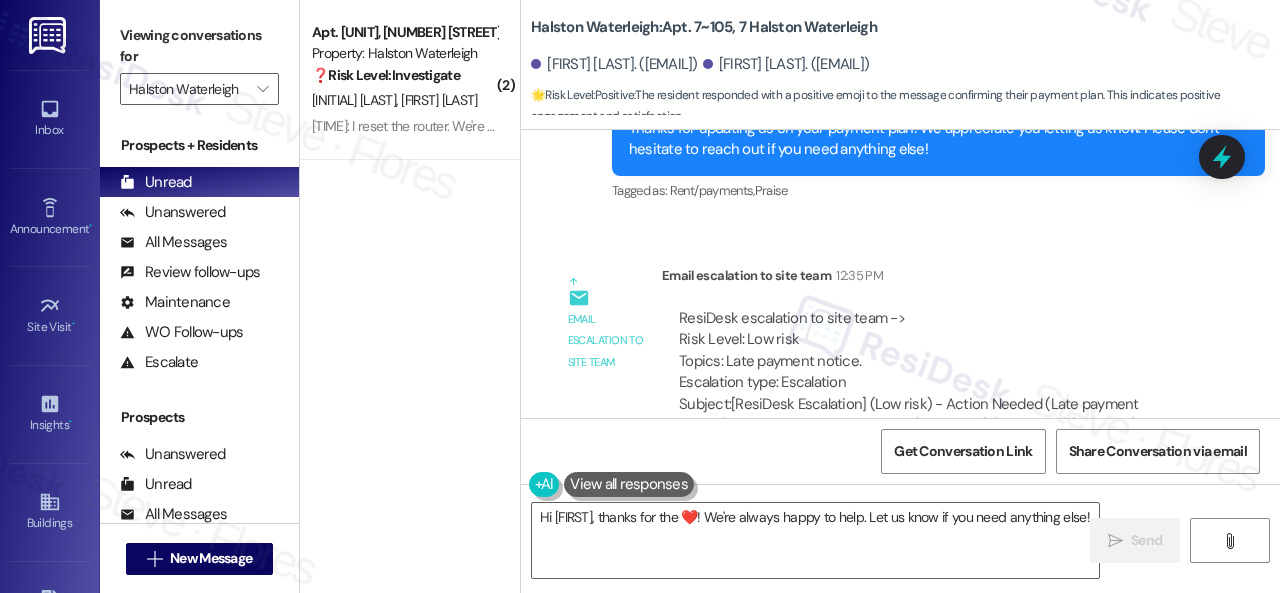scroll, scrollTop: 58042, scrollLeft: 0, axis: vertical 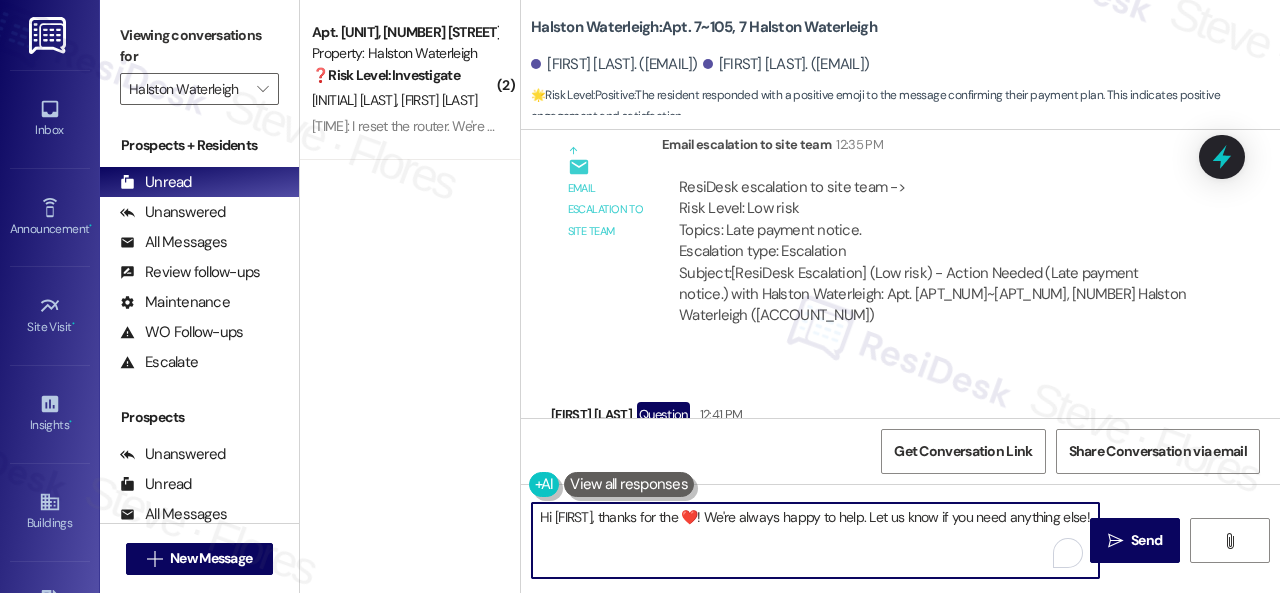 drag, startPoint x: 514, startPoint y: 494, endPoint x: 524, endPoint y: 505, distance: 14.866069 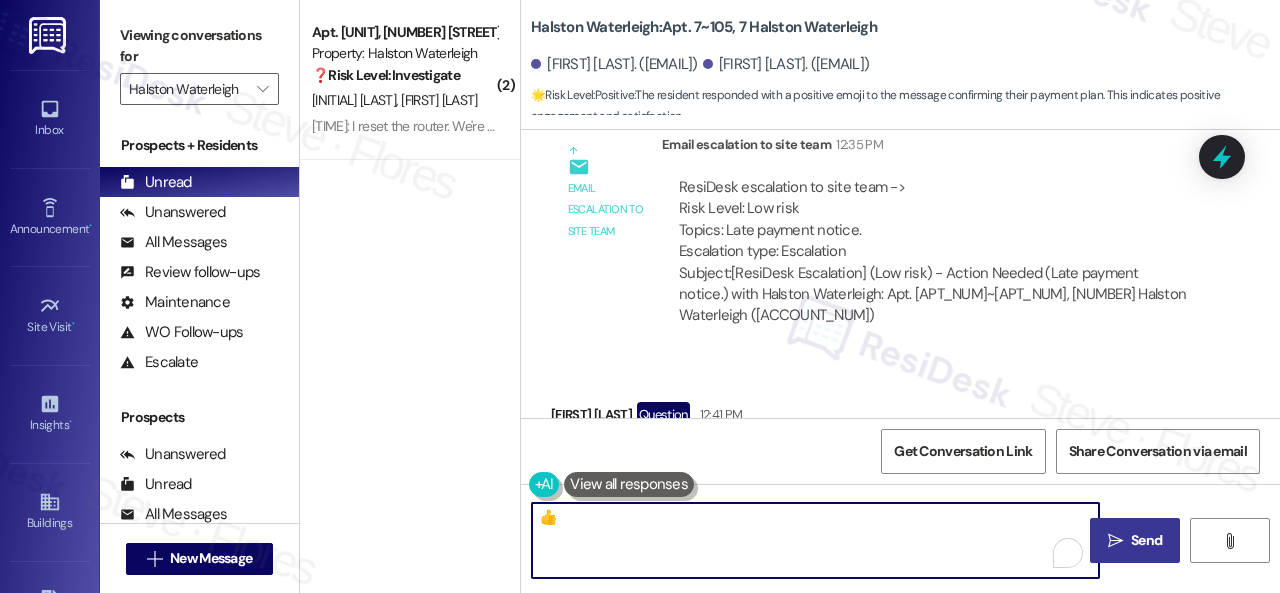 type on "👍" 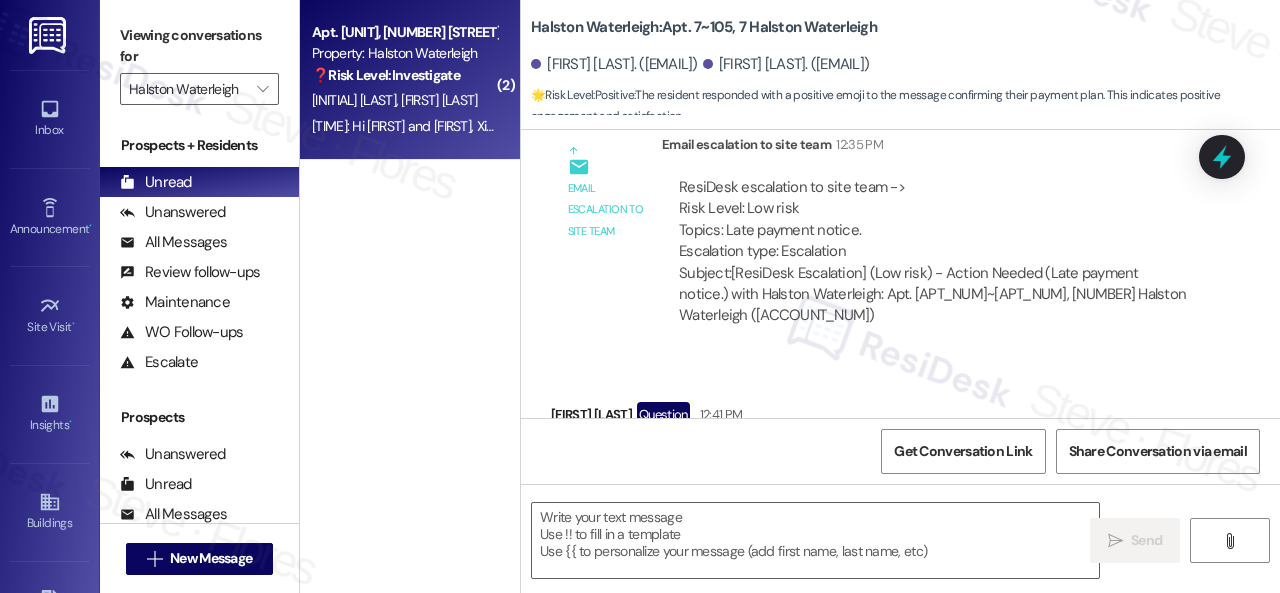 scroll, scrollTop: 0, scrollLeft: 0, axis: both 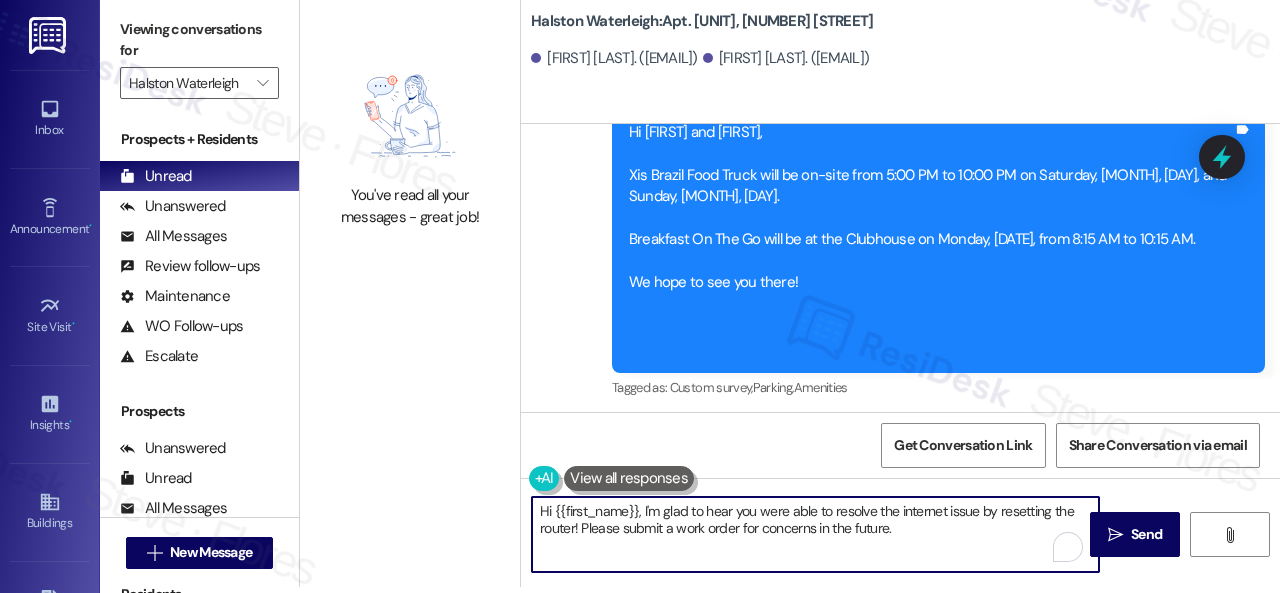 drag, startPoint x: 584, startPoint y: 529, endPoint x: 930, endPoint y: 545, distance: 346.36975 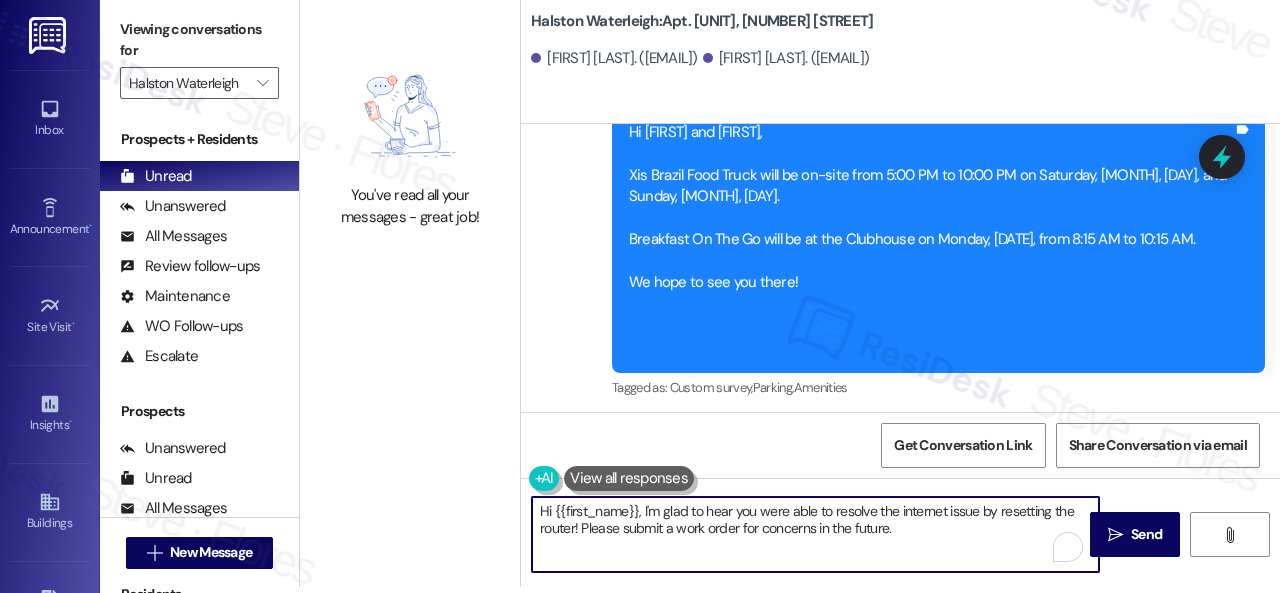 click on "Hi {{first_name}}, I'm glad to hear you were able to resolve the internet issue by resetting the router! Please submit a work order for concerns in the future." at bounding box center [815, 534] 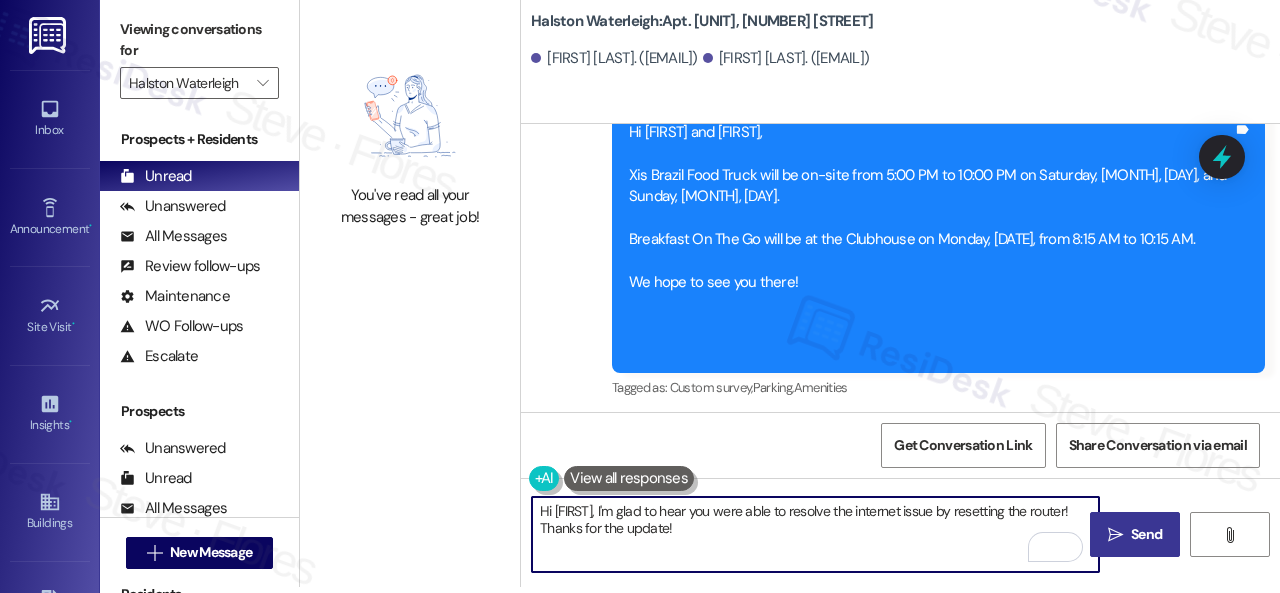 type on "Hi {{first_name}}, I'm glad to hear you were able to resolve the internet issue by resetting the router! Thanks for the update!" 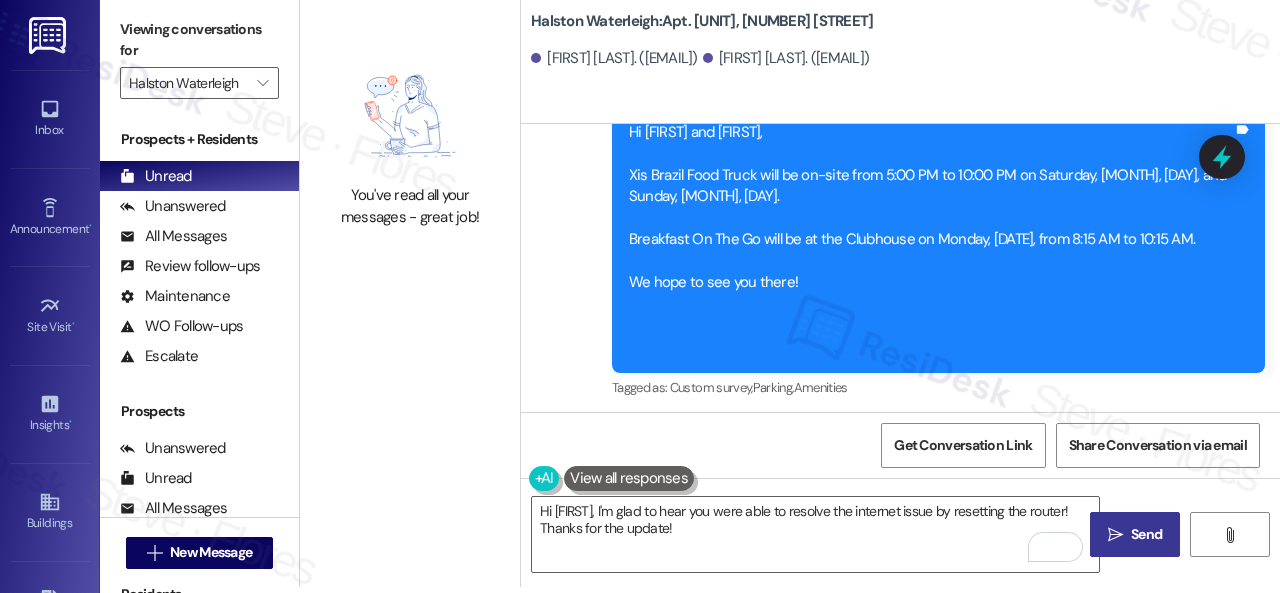 click on "Send" at bounding box center [1146, 534] 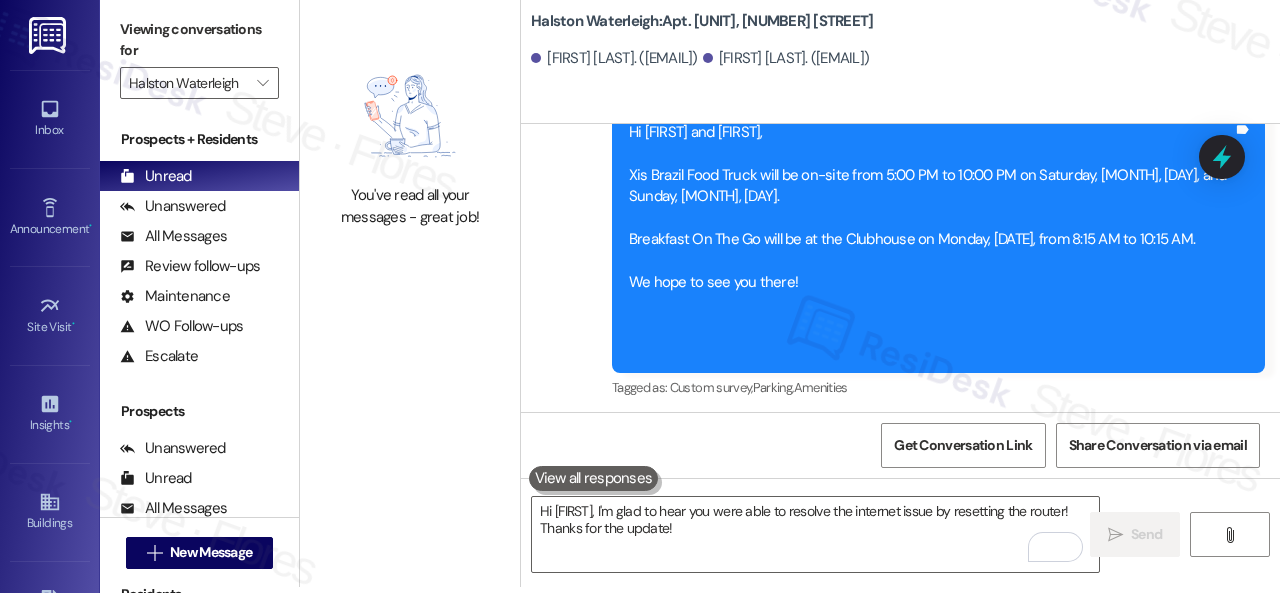 scroll, scrollTop: 0, scrollLeft: 0, axis: both 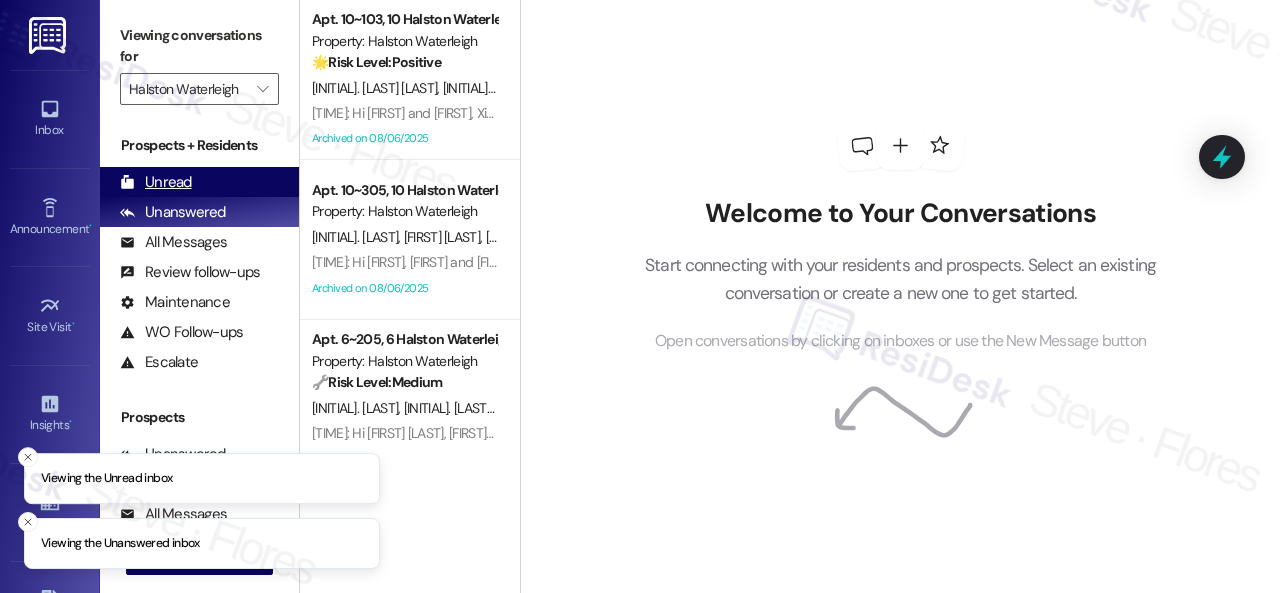 click on "Unread" at bounding box center [156, 182] 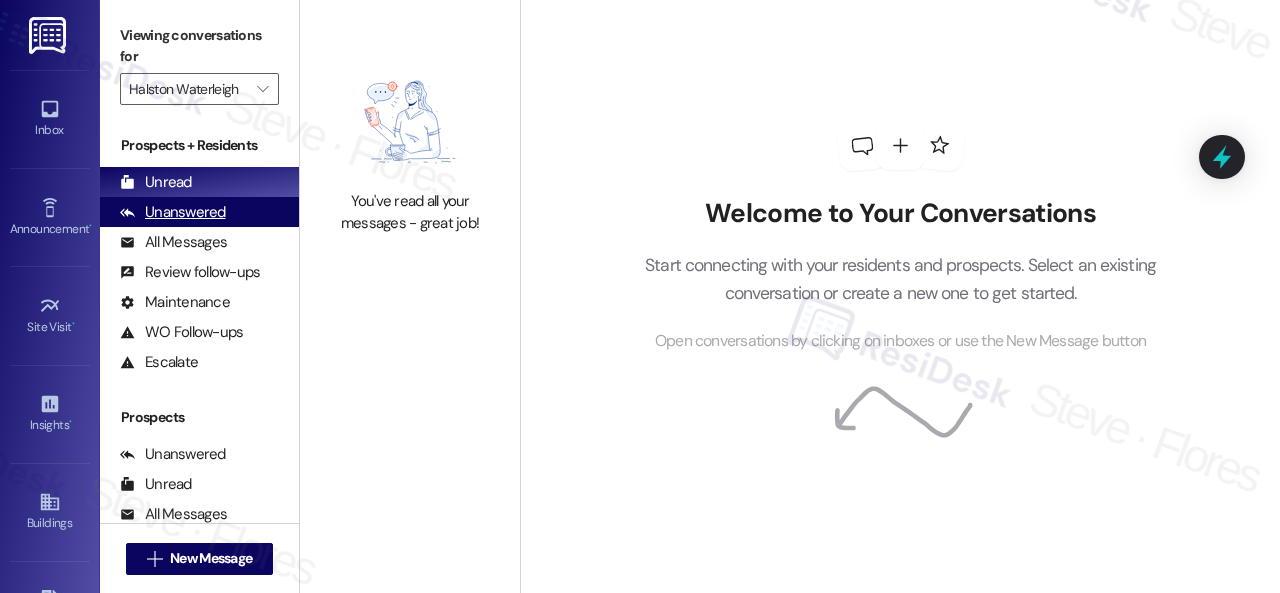 click on "Unanswered" at bounding box center (173, 212) 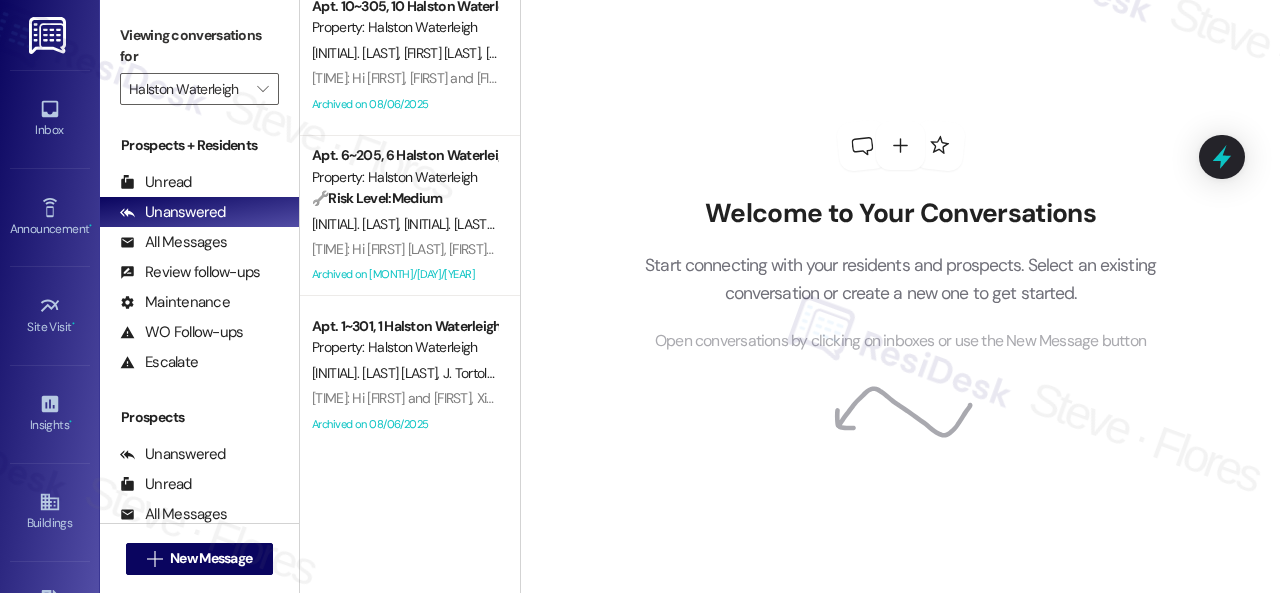 scroll, scrollTop: 188, scrollLeft: 0, axis: vertical 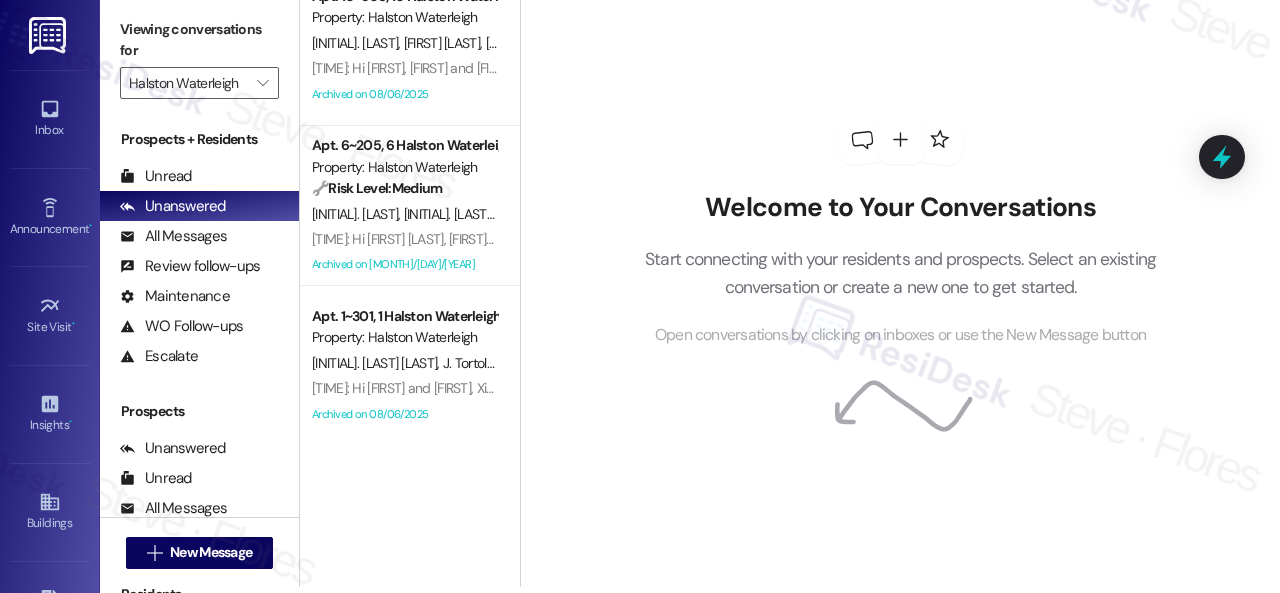 click on "5:46 PM: Hi Maria and Juan,
Xis Brazil Food Truck will be on-site from 5:00 PM to 10:00 PM on Saturday, August 9, and Sunday, August 10.
Breakfast On The Go will be at the Clubhouse on Monday, August 11, from 8:15 AM to 10:15 AM.
We hope to see you there!
5:46 PM: Hi Maria and Juan,
Xis Brazil Food Truck will be on-site from 5:00 PM to 10:00 PM on Saturday, August 9, and Sunday, August 10.
Breakfast On The Go will be at the Clubhouse on Monday, August 11, from 8:15 AM to 10:15 AM.
We hope to see you there!" at bounding box center (1004, 388) 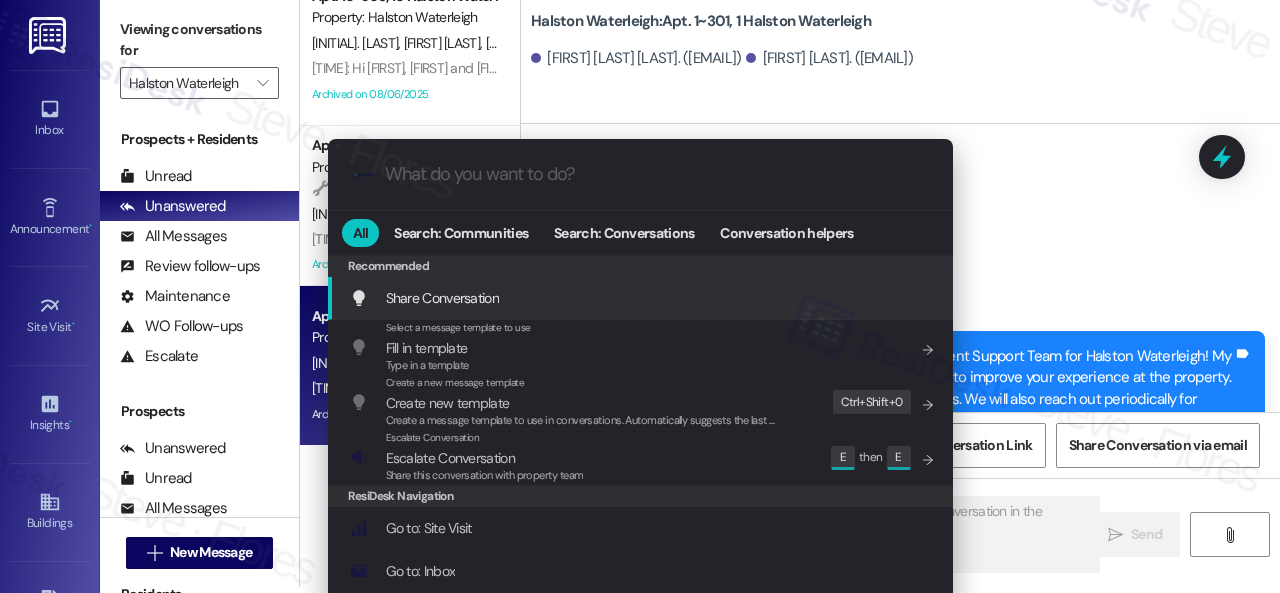 click at bounding box center (656, 174) 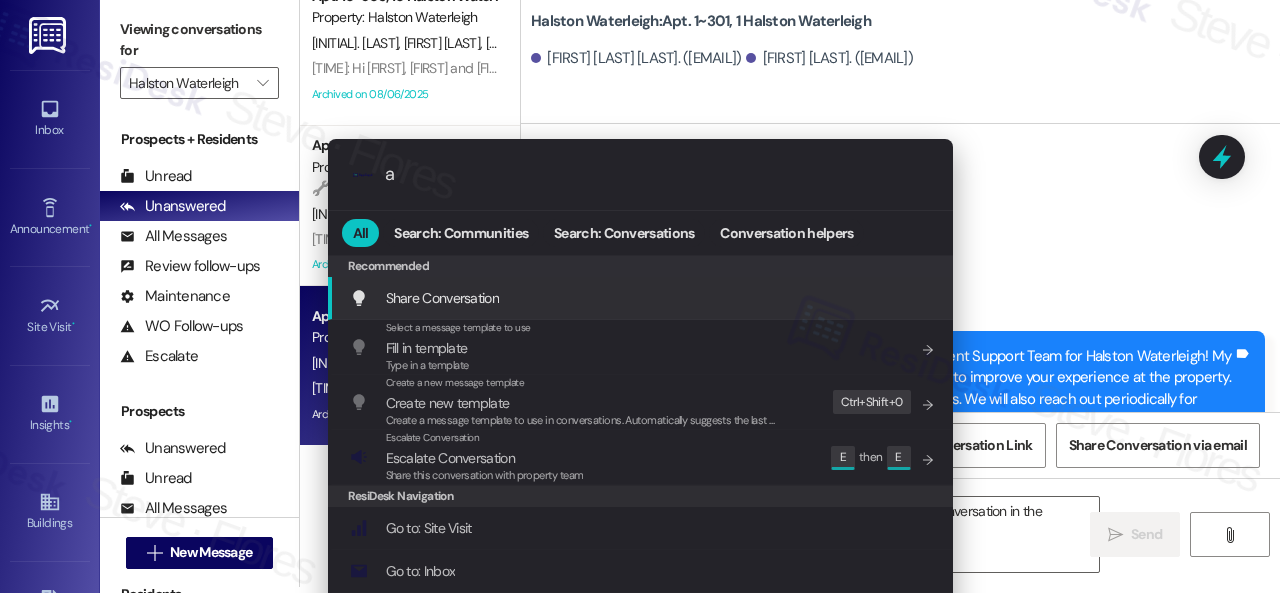 type on "ar" 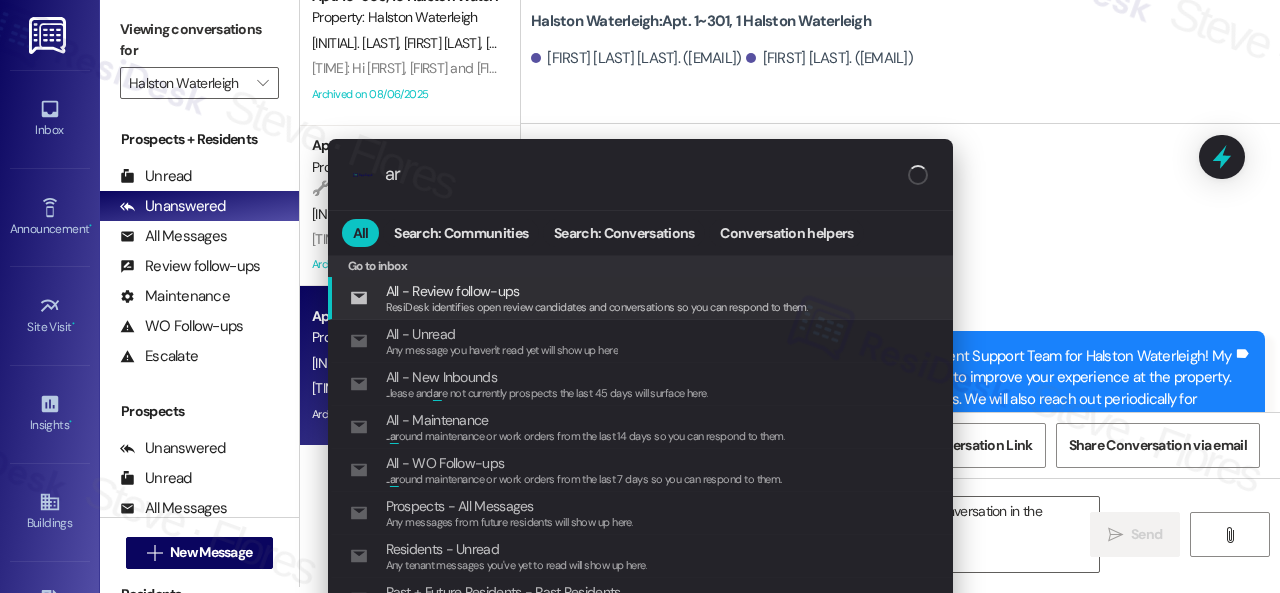 type 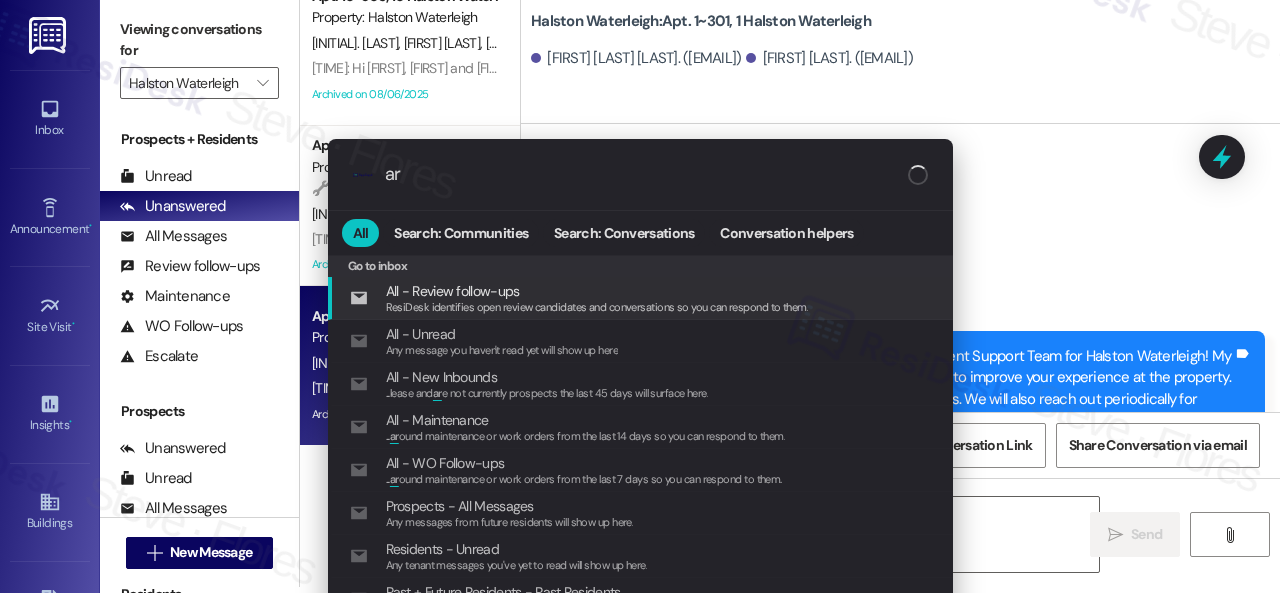 scroll, scrollTop: 56600, scrollLeft: 0, axis: vertical 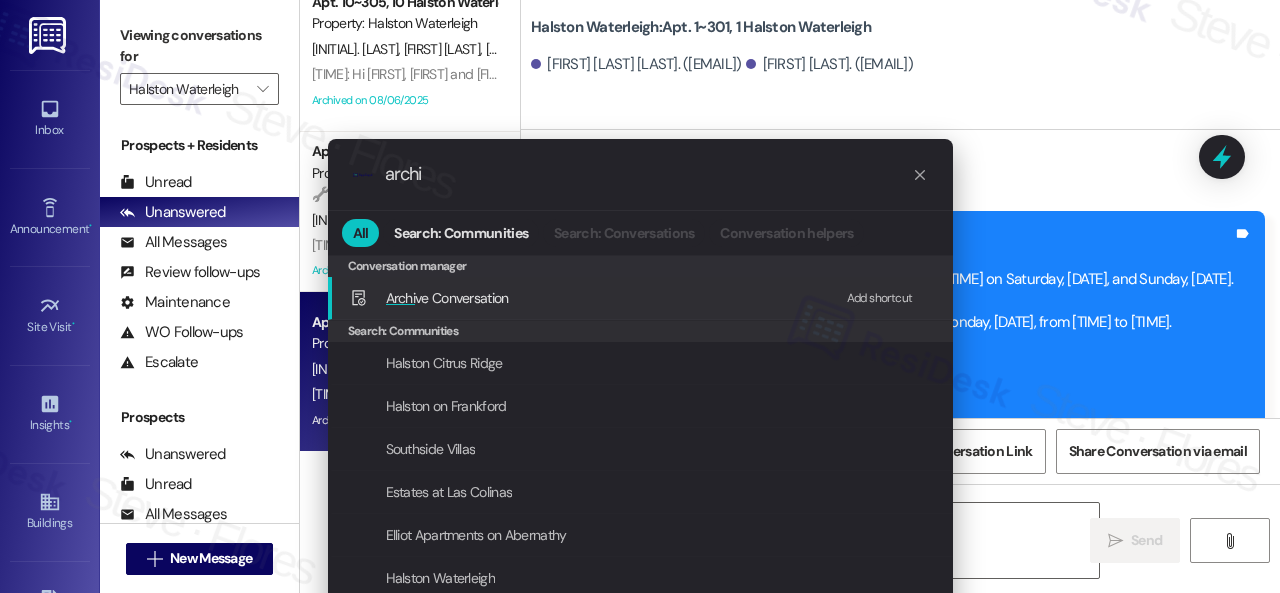 type on "archi" 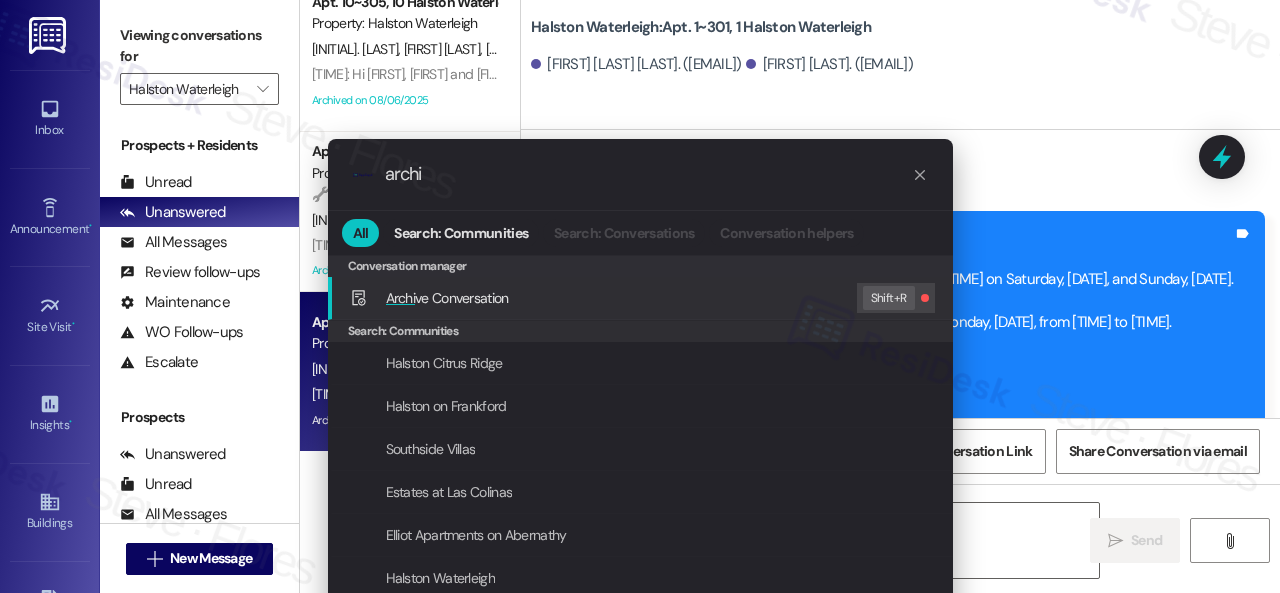 click on "Archi ve Conversation" at bounding box center (447, 298) 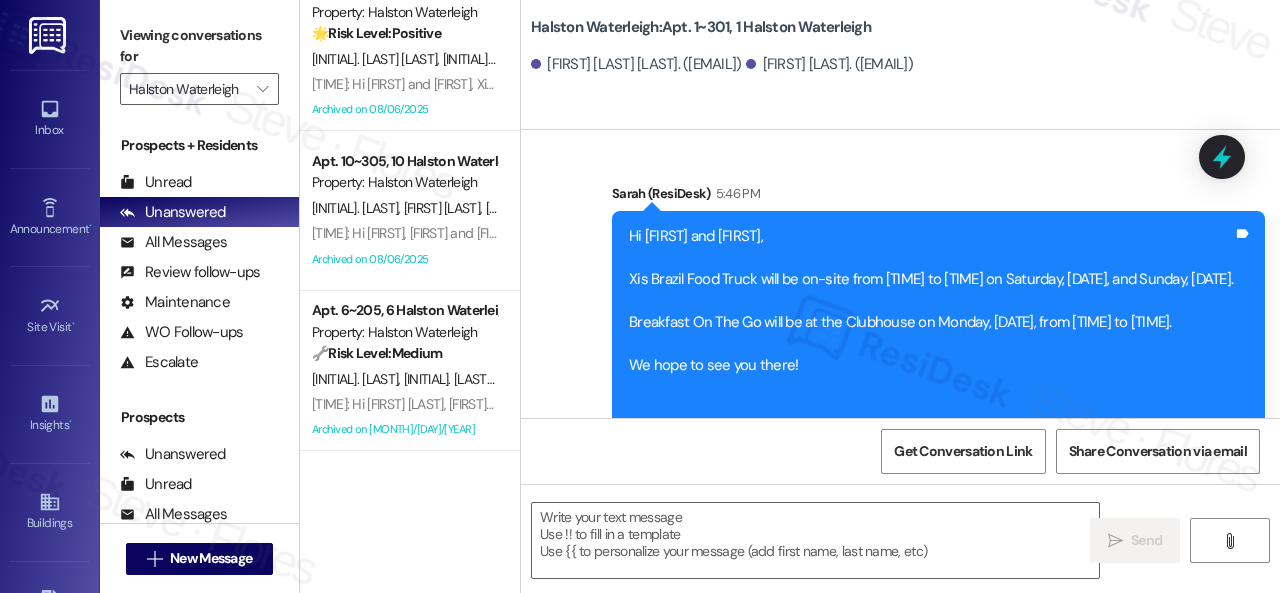 scroll, scrollTop: 28, scrollLeft: 0, axis: vertical 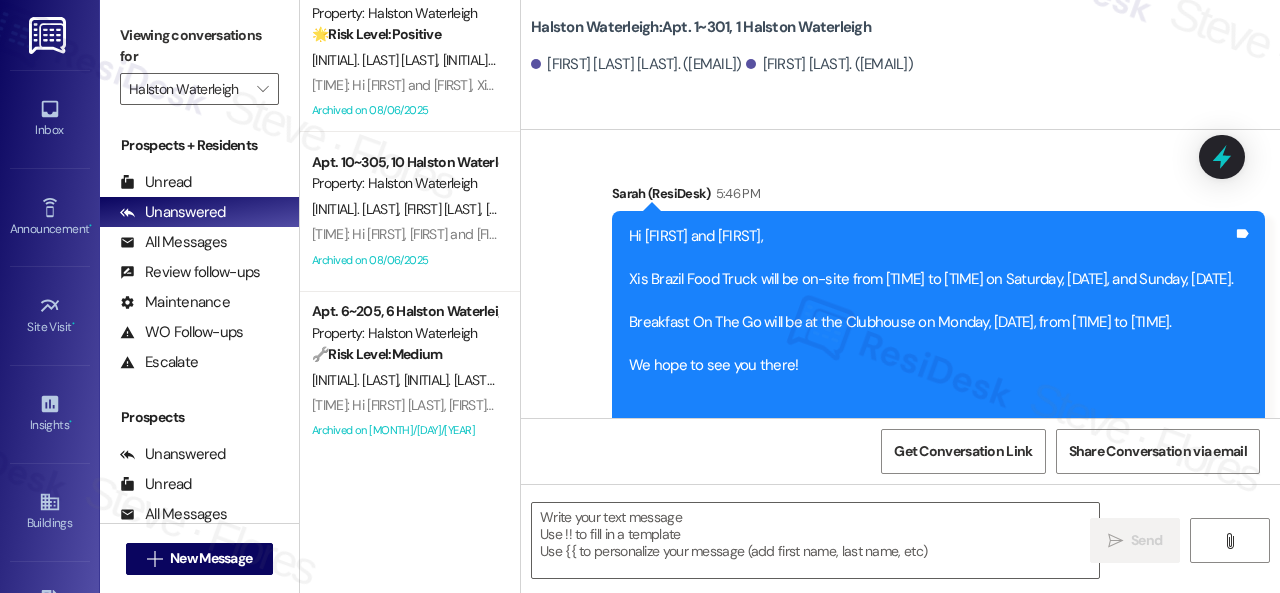 click on "5:51 PM: Hi Mason, Emily and Brooke,
Xis Brazil Food Truck will be on-site from 5:00 PM to 10:00 PM on Saturday, August 9, and Sunday, August 10.
Breakfast On The Go will be at the Clubhouse on Monday, August 11, from 8:15 AM to 10:15 AM.
We hope to see you there!
5:51 PM: Hi Mason, Emily and Brooke,
Xis Brazil Food Truck will be on-site from 5:00 PM to 10:00 PM on Saturday, August 9, and Sunday, August 10.
Breakfast On The Go will be at the Clubhouse on Monday, August 11, from 8:15 AM to 10:15 AM.
We hope to see you there!" at bounding box center (1101, 234) 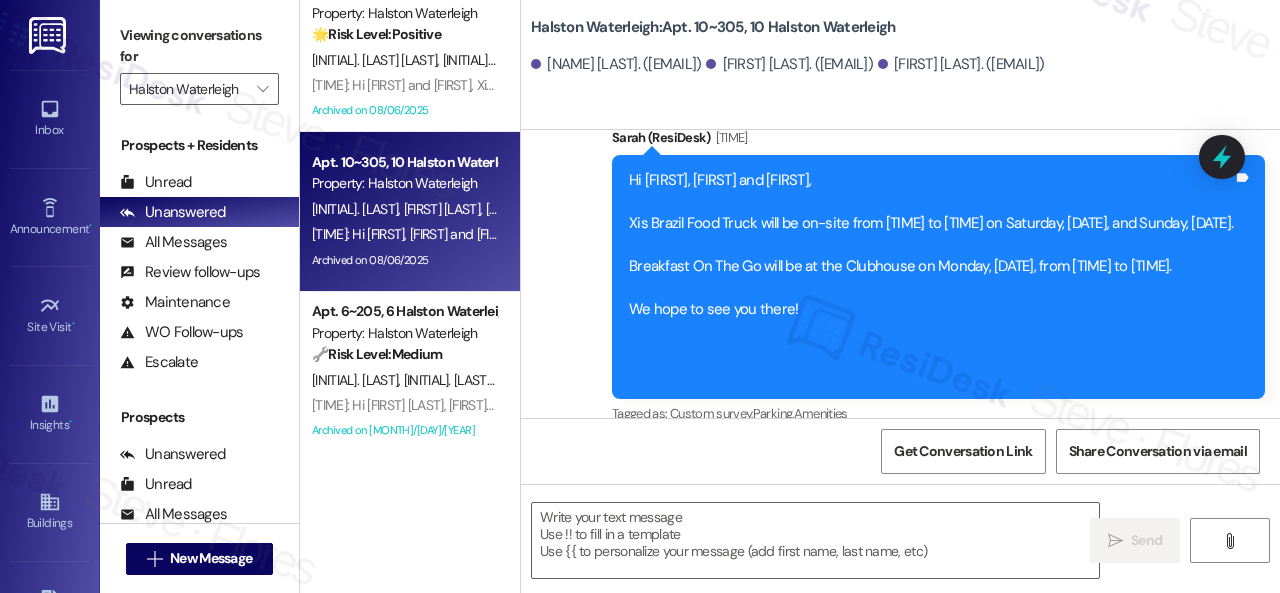 scroll, scrollTop: 48149, scrollLeft: 0, axis: vertical 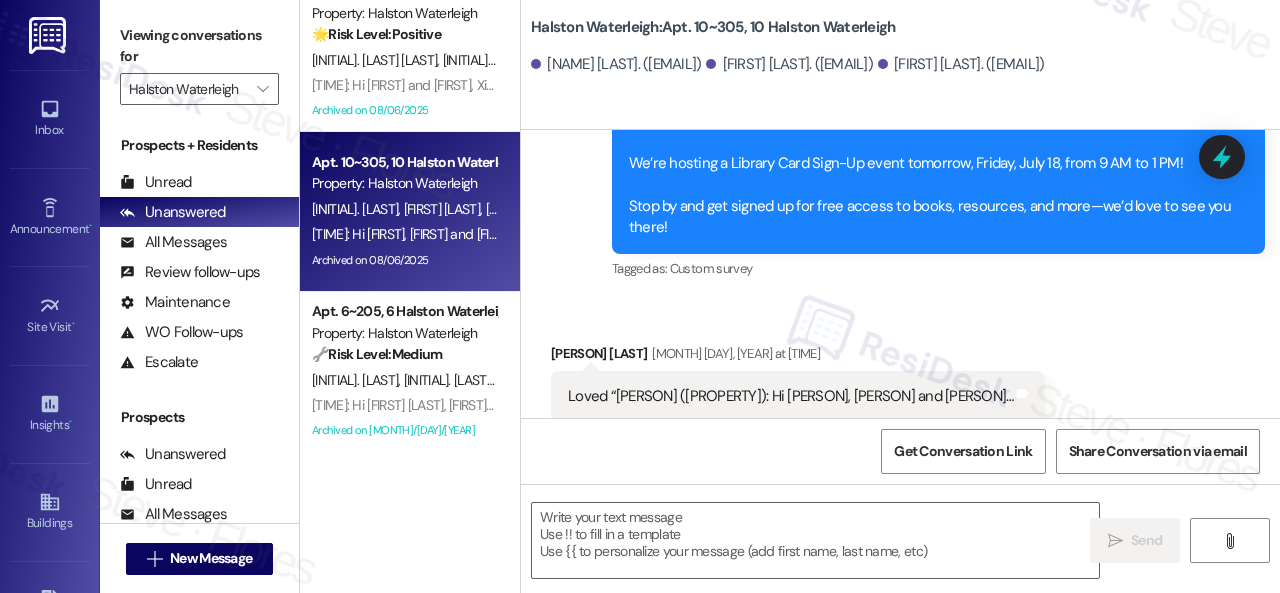 type on "Fetching suggested responses. Please feel free to read through the conversation in the meantime." 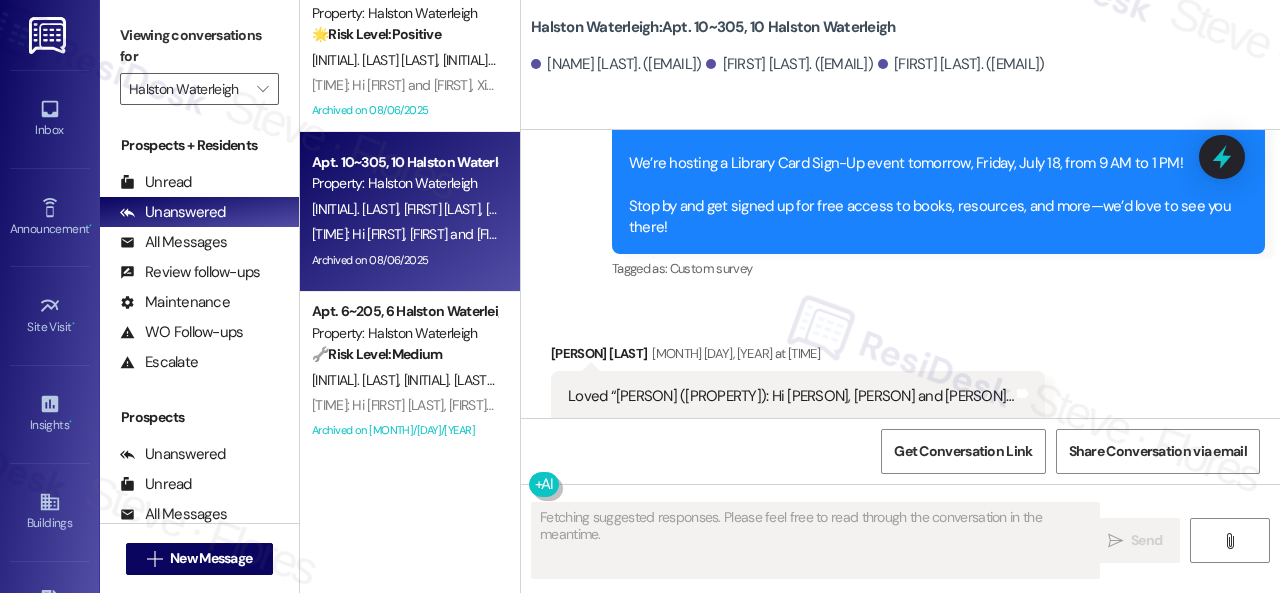 type 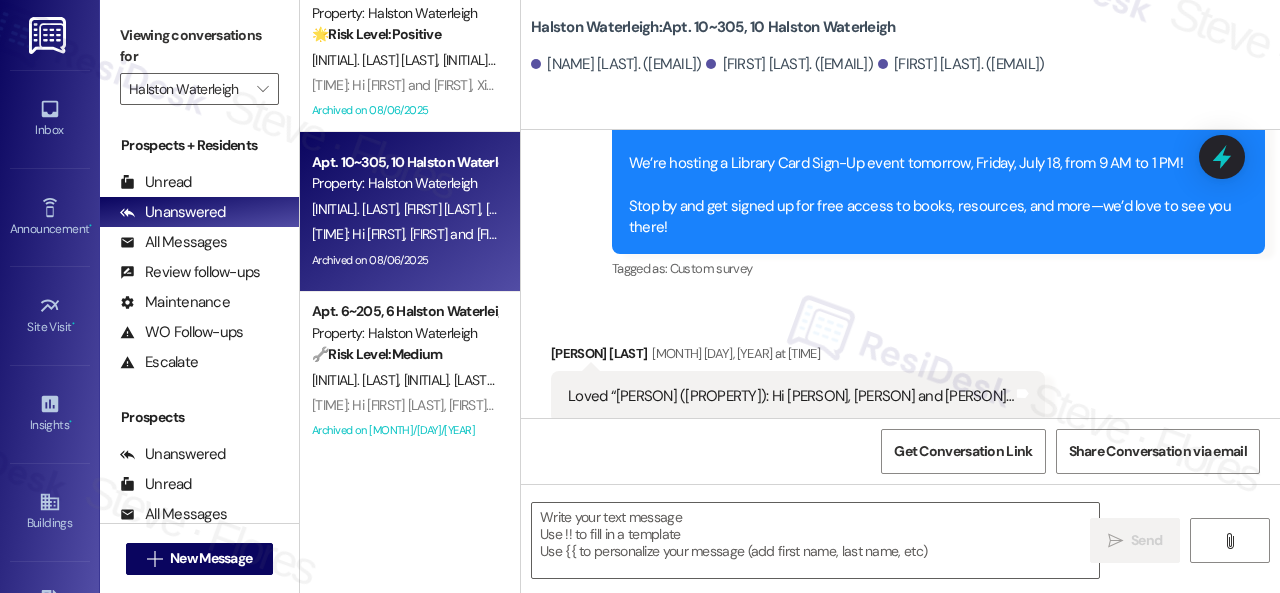 click on "🔧  Risk Level:  Medium The resident is acknowledging the message regarding the waiver of the late fee. This is a follow-up to a financial concern, but the issue appears to be resolved with the agreement to waive the fee. No immediate risk or urgency is present." at bounding box center (404, 354) 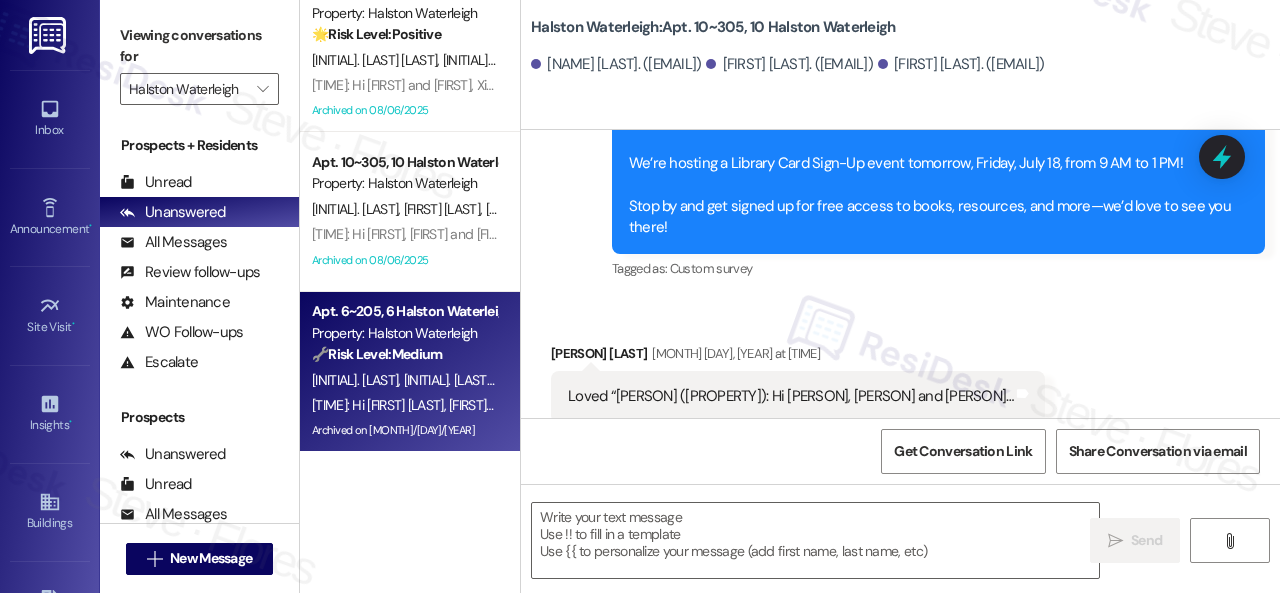 type on "Fetching suggested responses. Please feel free to read through the conversation in the meantime." 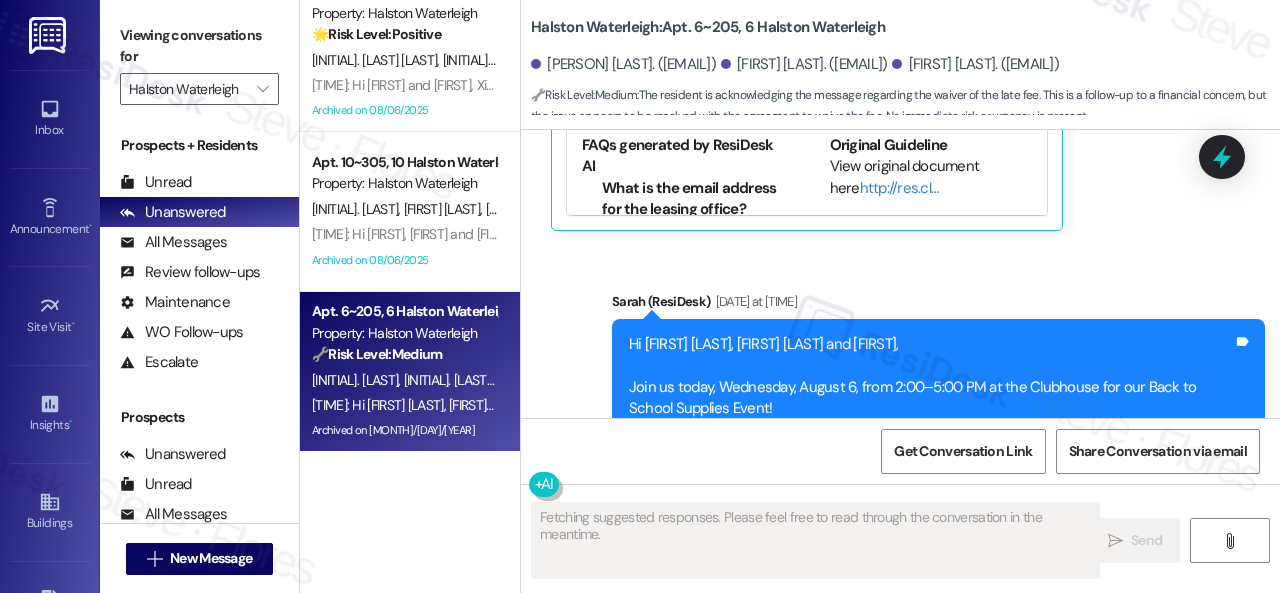 type on "Fetching suggested responses. Please feel free to read through the conversation in the meantime." 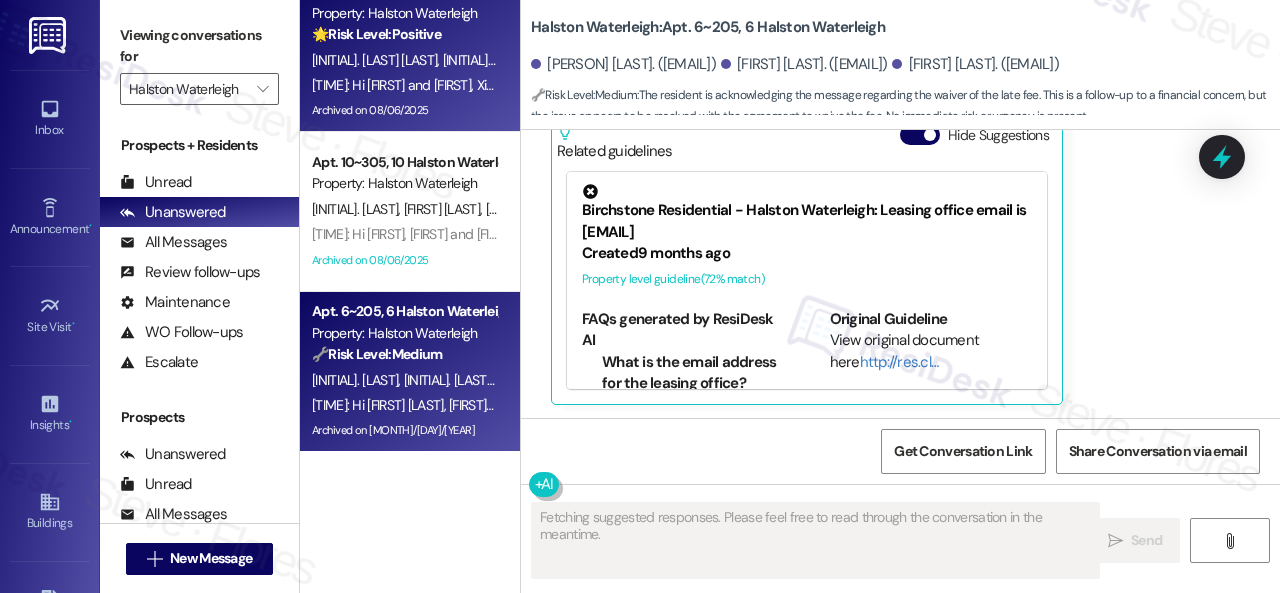 click on "L. Freitas Pereira" at bounding box center [377, 60] 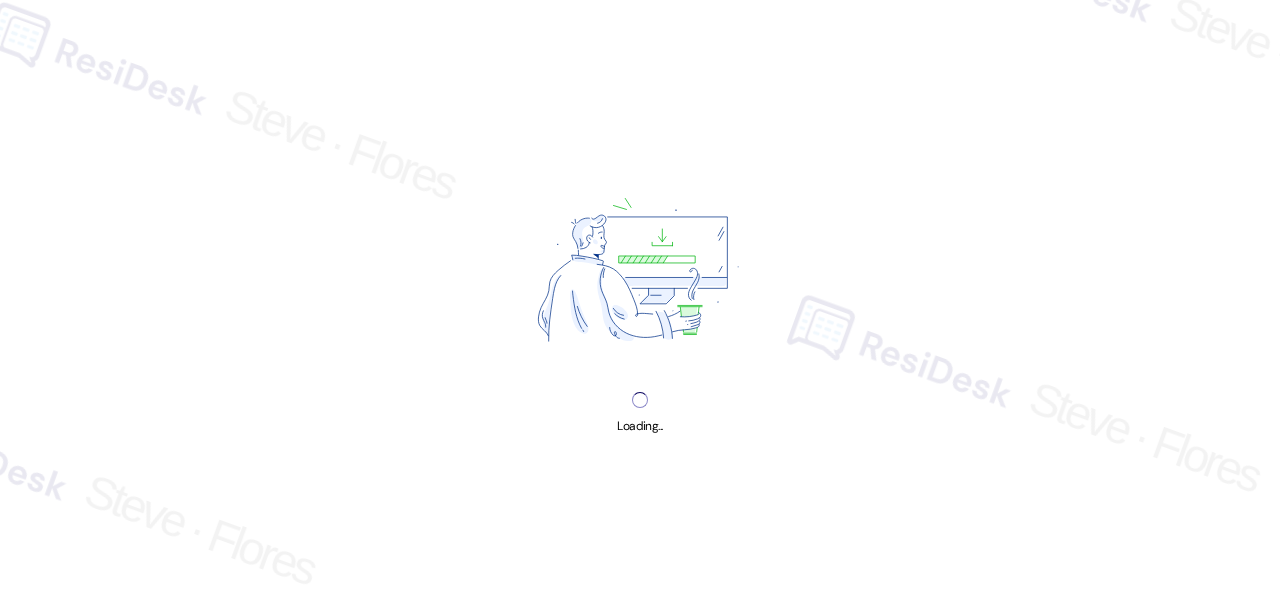 scroll, scrollTop: 0, scrollLeft: 0, axis: both 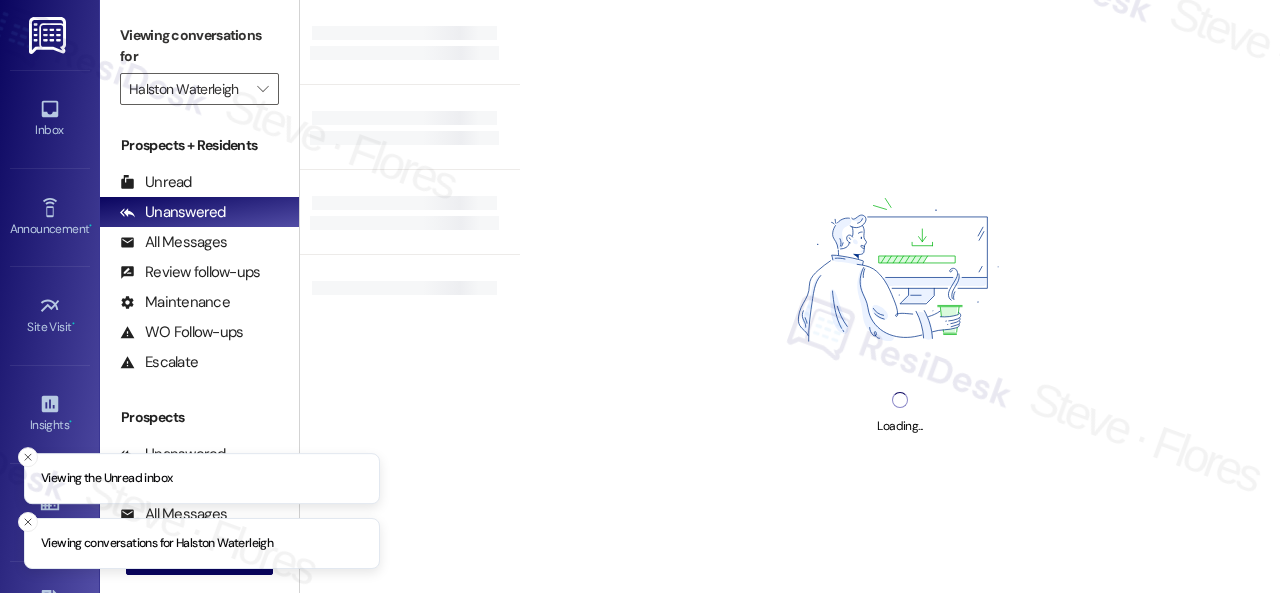 type on "Halston Waterleigh" 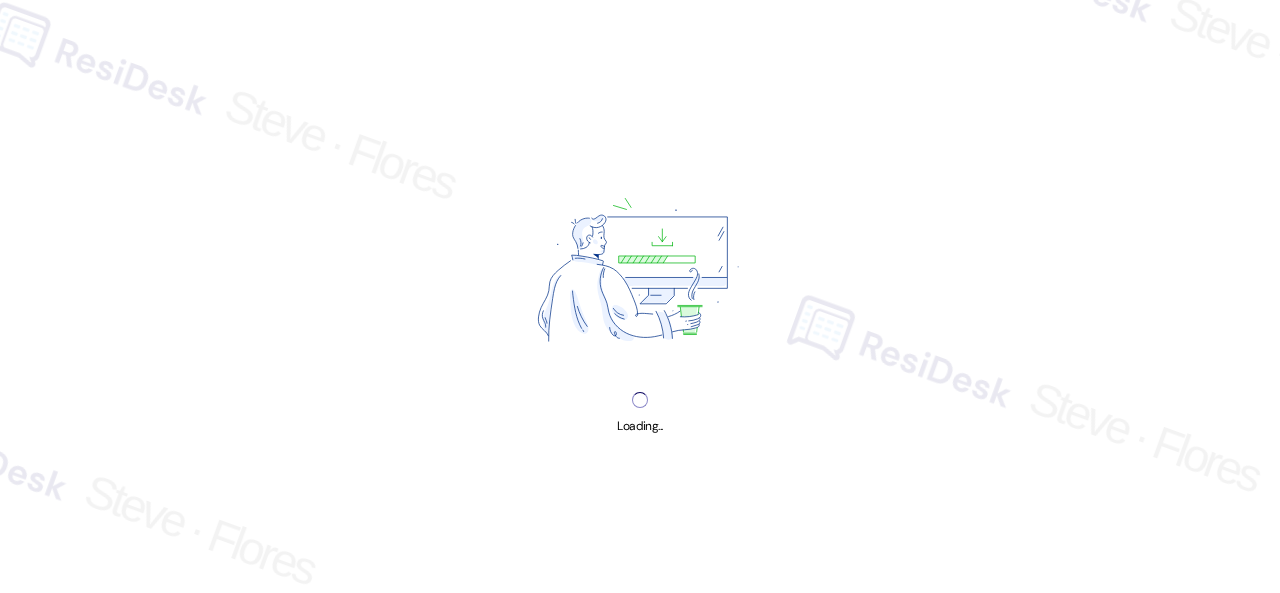 scroll, scrollTop: 0, scrollLeft: 0, axis: both 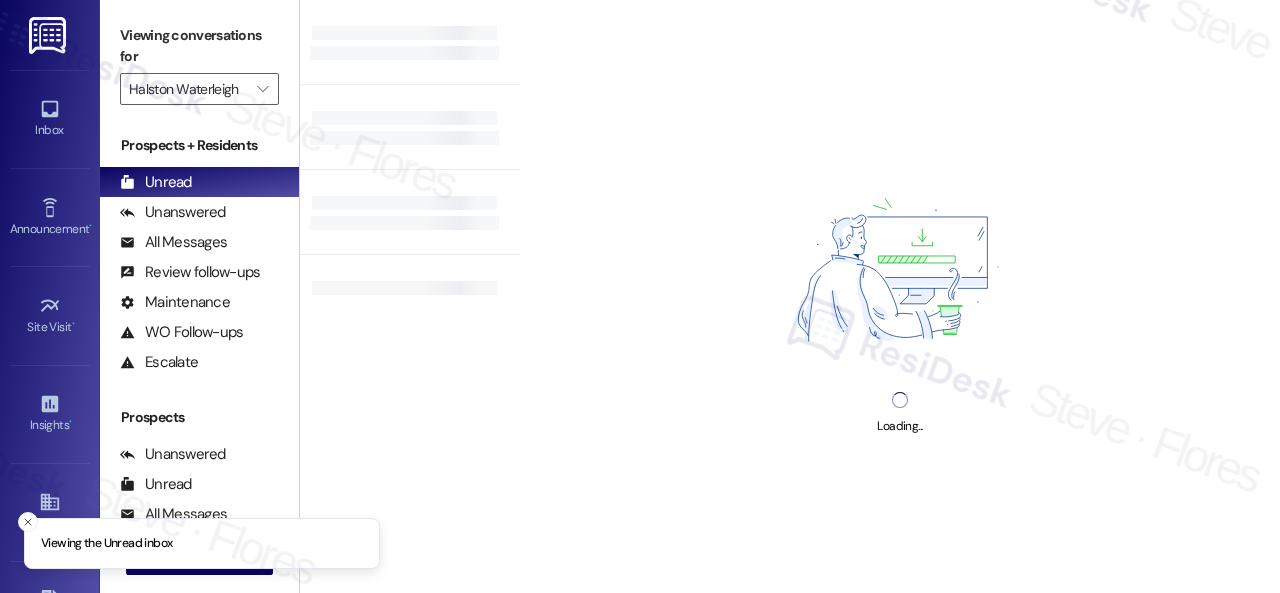 type on "Halston Waterleigh" 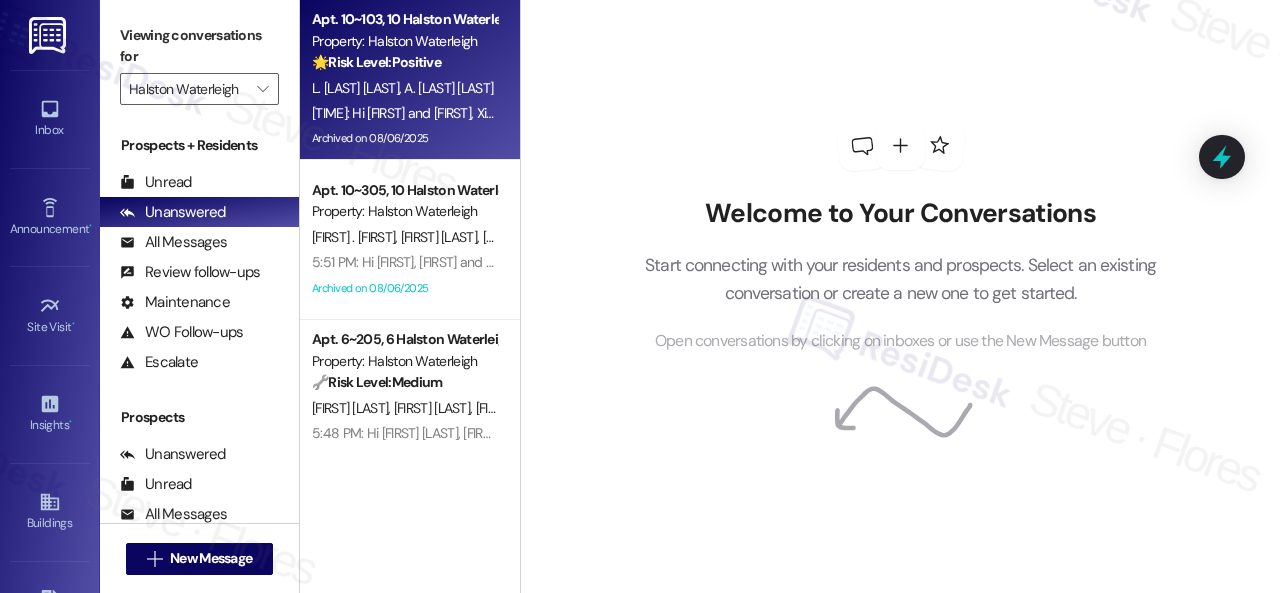 click on "L. [LAST] [LAST]" at bounding box center [358, 88] 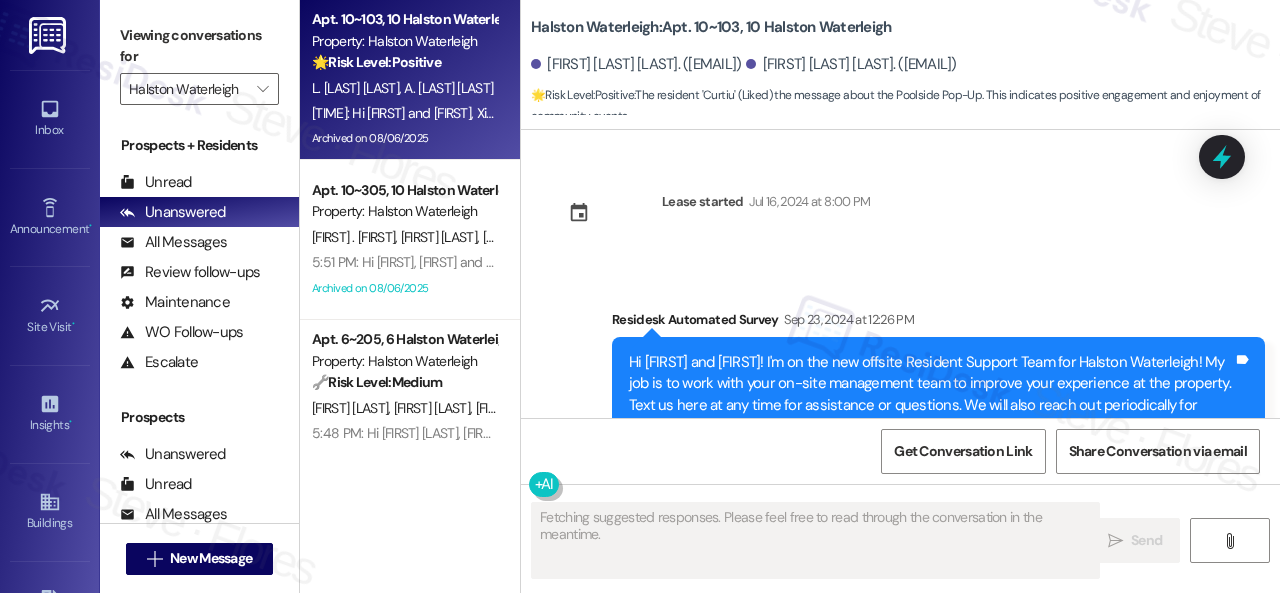 scroll, scrollTop: 67350, scrollLeft: 0, axis: vertical 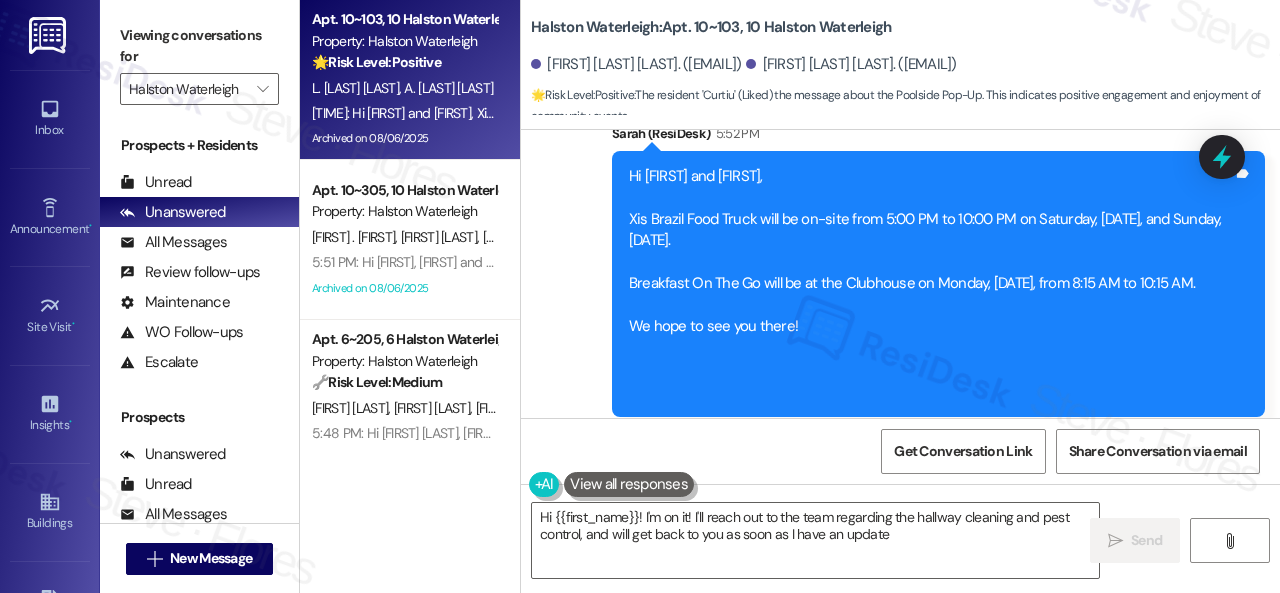 type on "Hi {{first_name}}! I'm on it! I'll reach out to the team regarding the hallway cleaning and pest control, and will get back to you as soon as I have an update!" 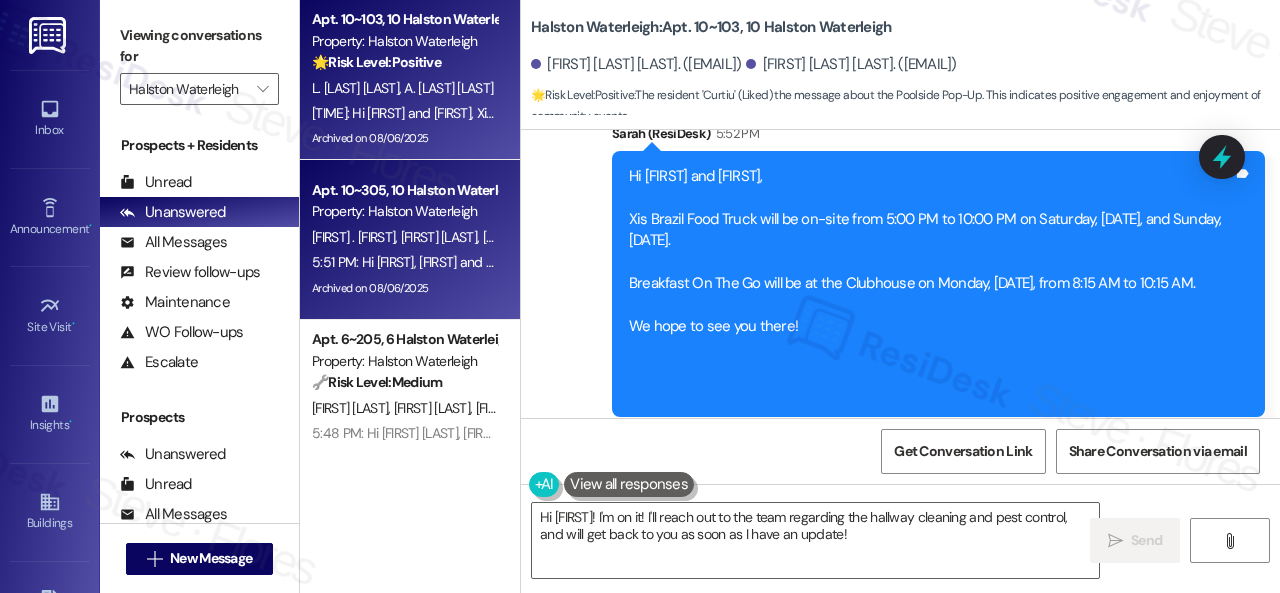 click on "5:51 PM: Hi Mason, Emily and Brooke,
Xis Brazil Food Truck will be on-site from 5:00 PM to 10:00 PM on Saturday, August 9, and Sunday, August 10.
Breakfast On The Go will be at the Clubhouse on Monday, August 11, from 8:15 AM to 10:15 AM.
We hope to see you there!
5:51 PM: Hi Mason, Emily and Brooke,
Xis Brazil Food Truck will be on-site from 5:00 PM to 10:00 PM on Saturday, August 9, and Sunday, August 10.
Breakfast On The Go will be at the Clubhouse on Monday, August 11, from 8:15 AM to 10:15 AM.
We hope to see you there!" at bounding box center (404, 262) 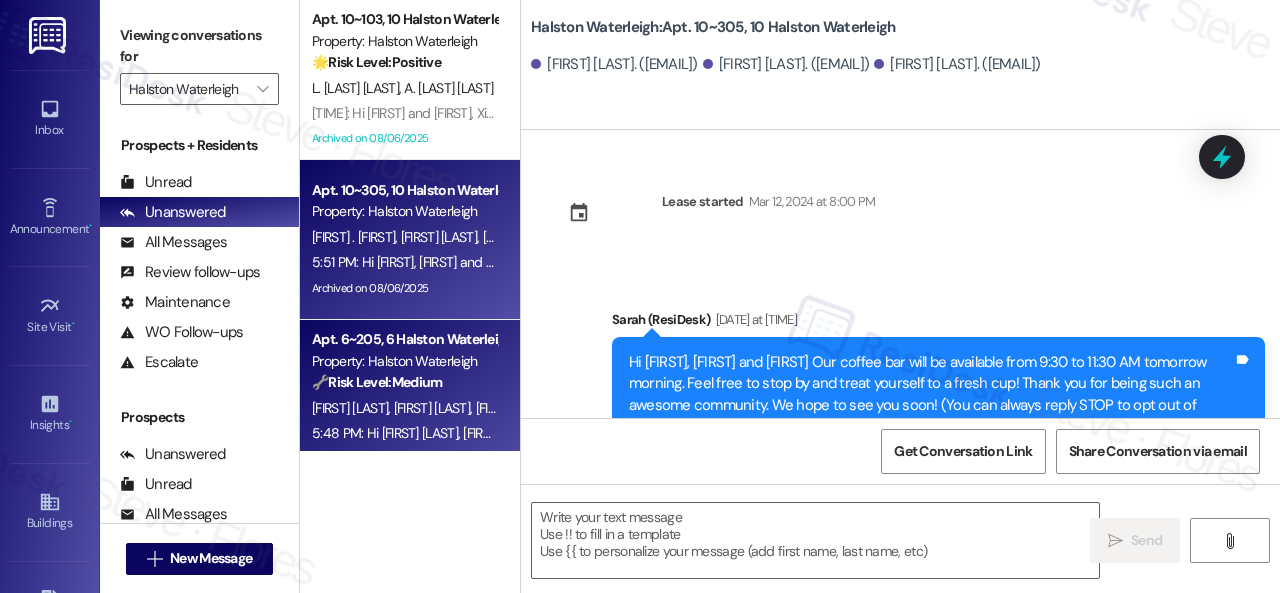 click on "🔧  Risk Level:  Medium" at bounding box center (377, 382) 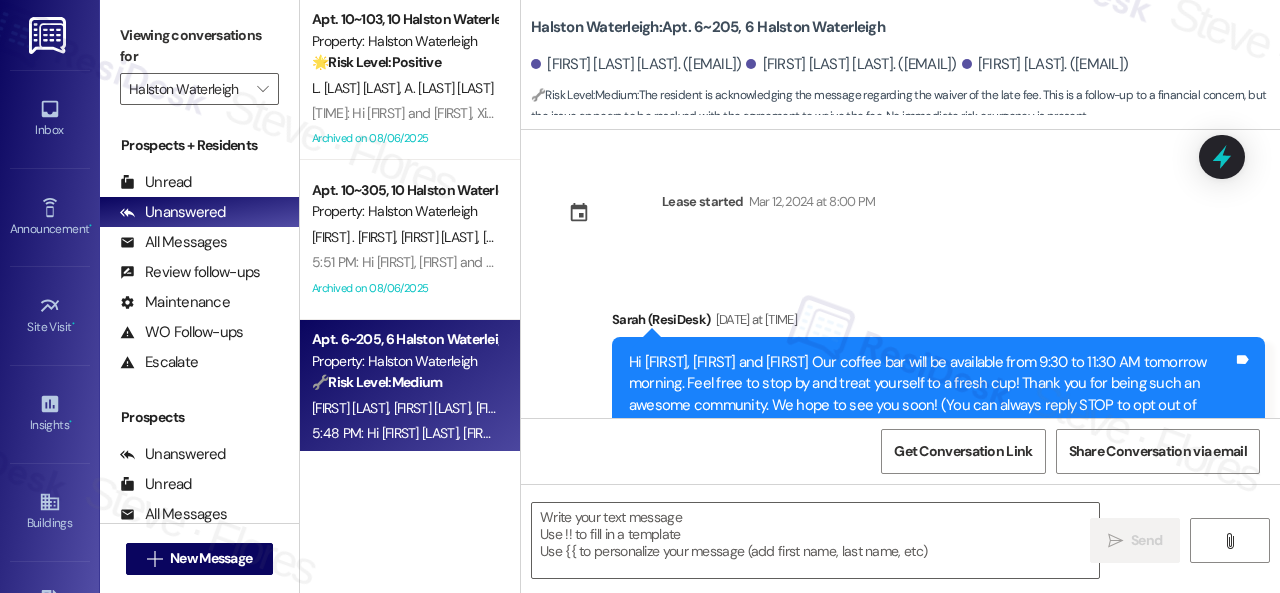 scroll, scrollTop: 49896, scrollLeft: 0, axis: vertical 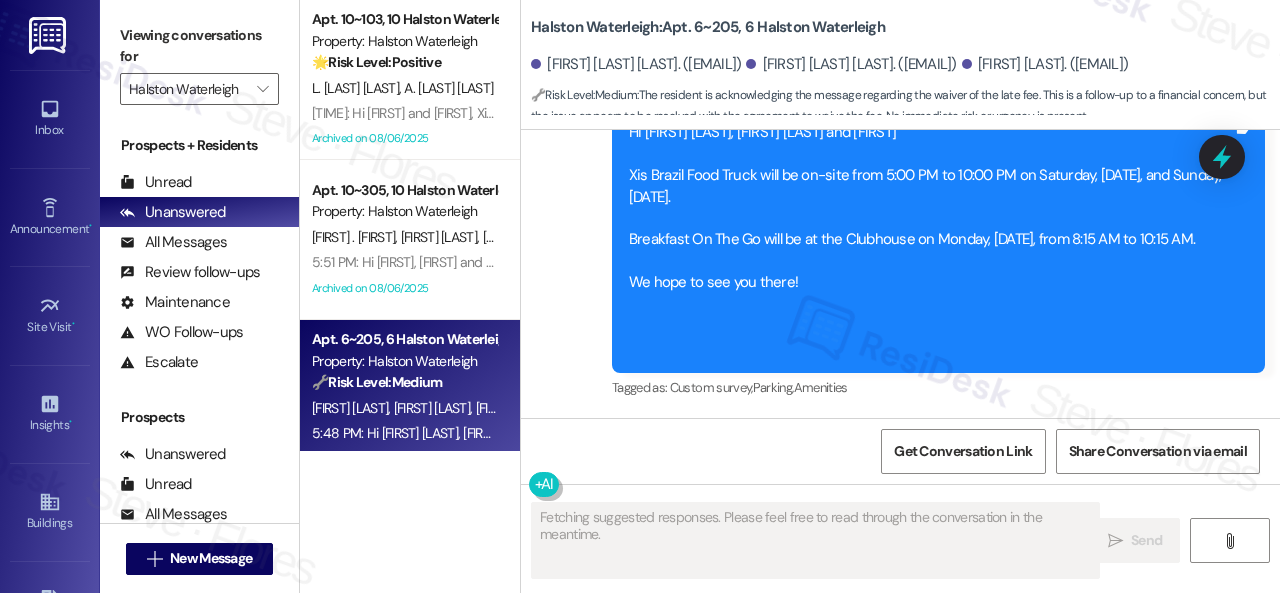 type on "Fetching suggested responses. Please feel free to read through the conversation in the meantime." 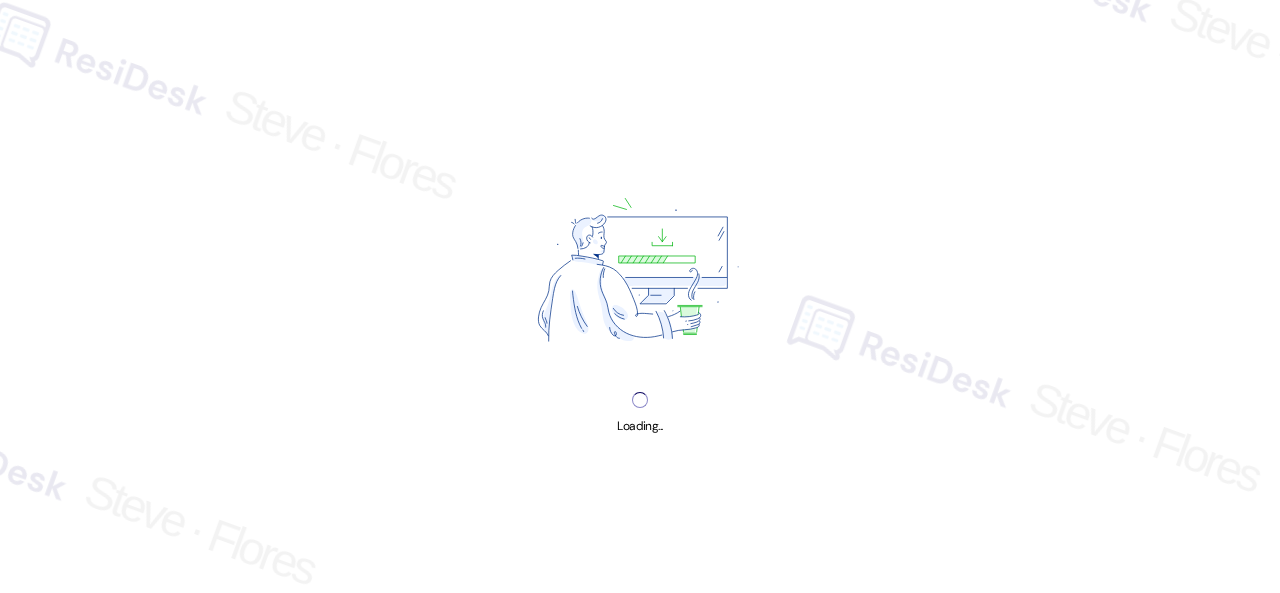 scroll, scrollTop: 0, scrollLeft: 0, axis: both 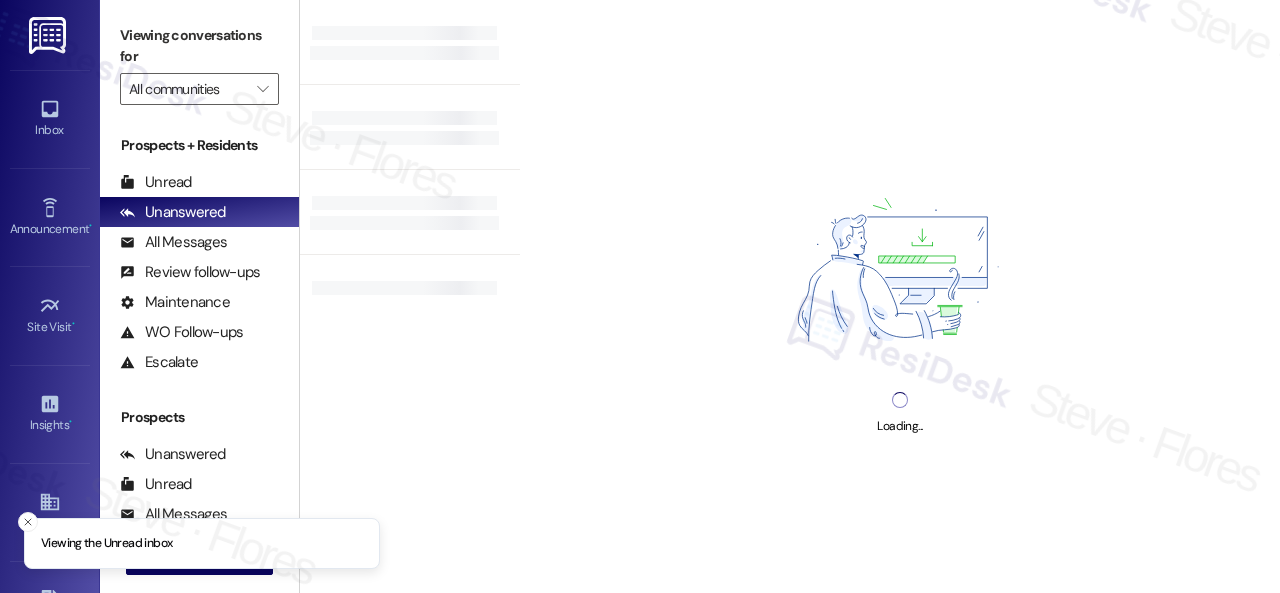 type on "Halston Waterleigh" 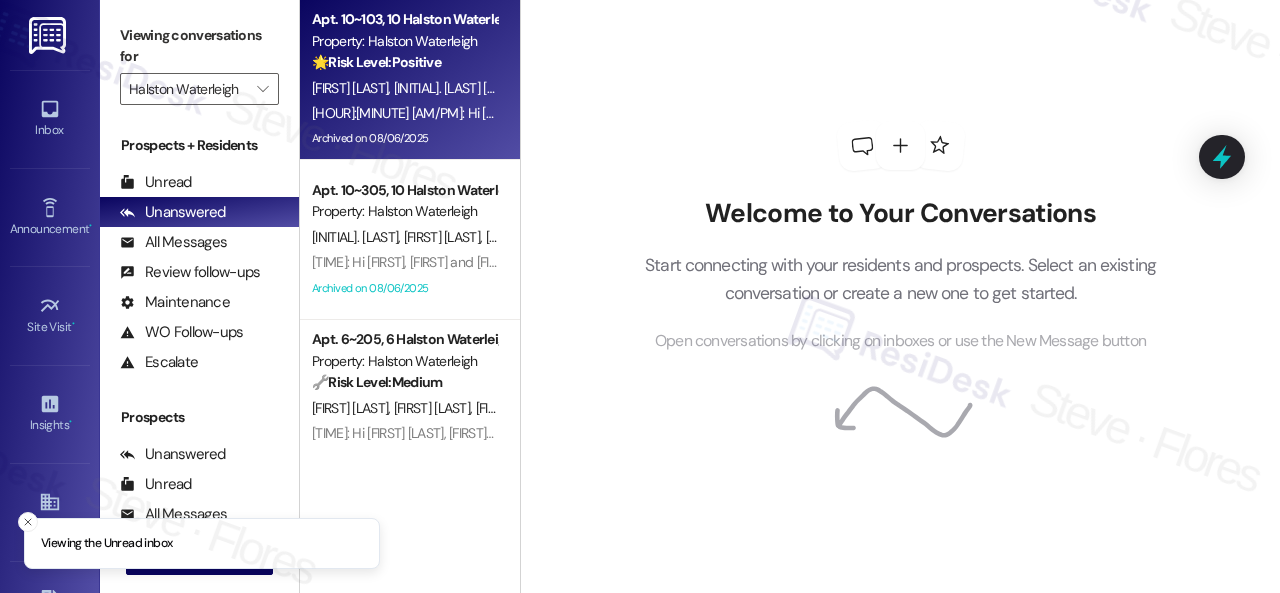 click on "5:52 PM: Hi Leandro and Aline,
Xis Brazil Food Truck will be on-site from 5:00 PM to 10:00 PM on Saturday, August 9, and Sunday, August 10.
Breakfast On The Go will be at the Clubhouse on Monday, August 11, from 8:15 AM to 10:15 AM.
We hope to see you there!
5:52 PM: Hi Leandro and Aline,
Xis Brazil Food Truck will be on-site from 5:00 PM to 10:00 PM on Saturday, August 9, and Sunday, August 10.
Breakfast On The Go will be at the Clubhouse on Monday, August 11, from 8:15 AM to 10:15 AM.
We hope to see you there!" at bounding box center (1367, 113) 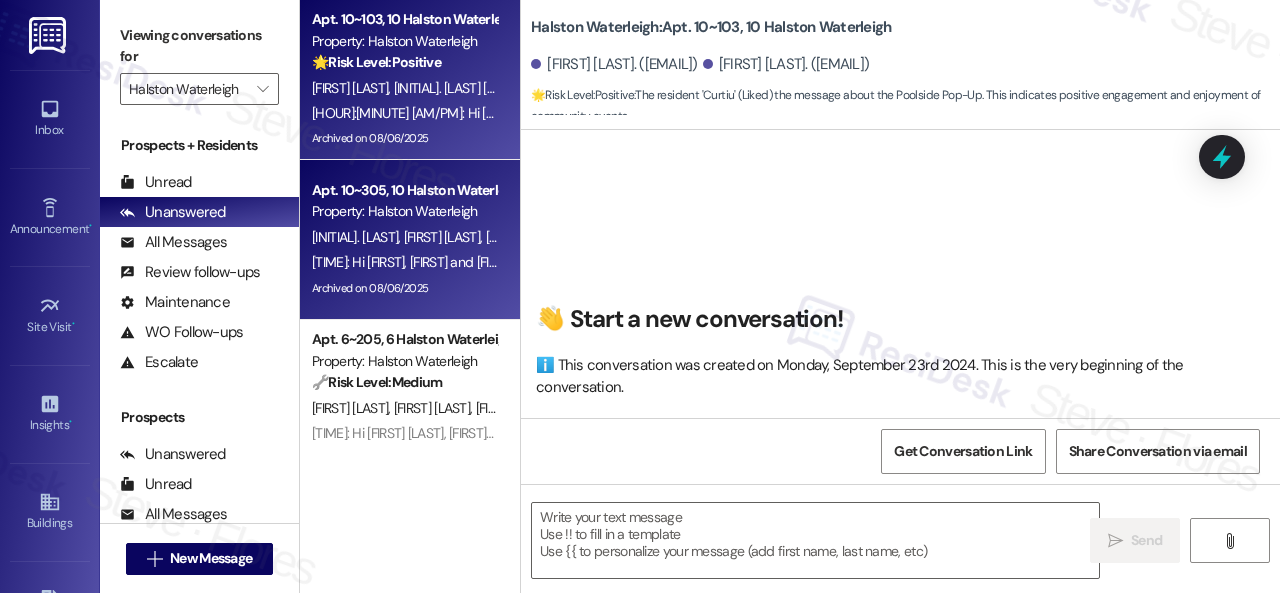 click on "[FIRST] . [FIRST]" at bounding box center (524, 237) 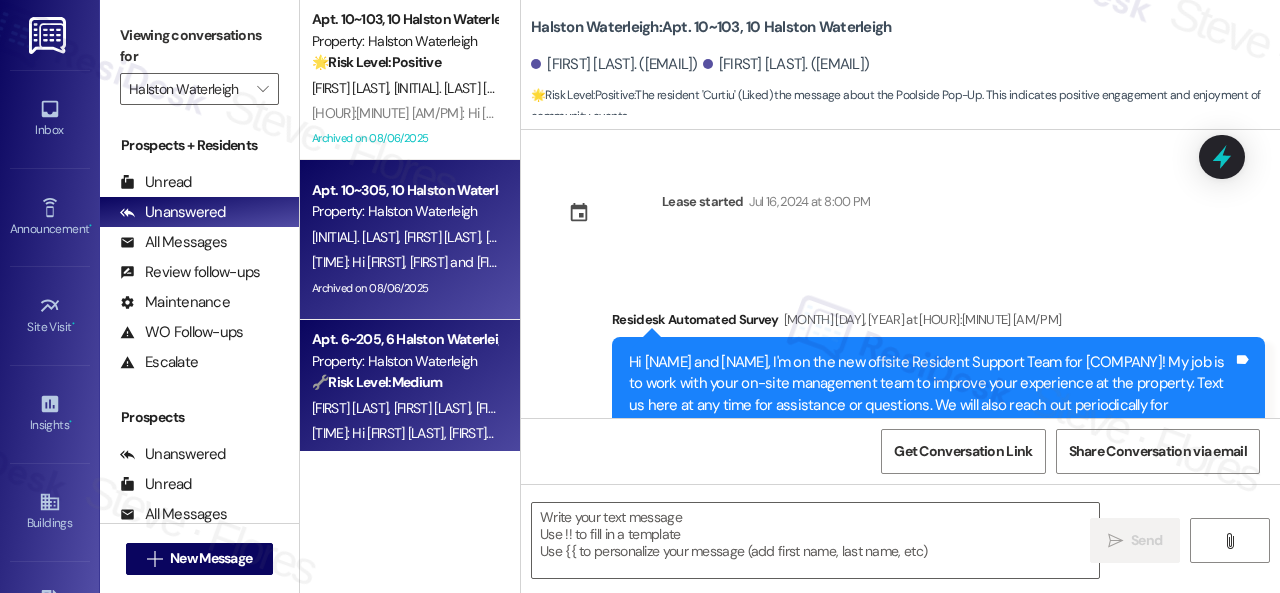 click on "🔧  Risk Level:  Medium" at bounding box center [377, 382] 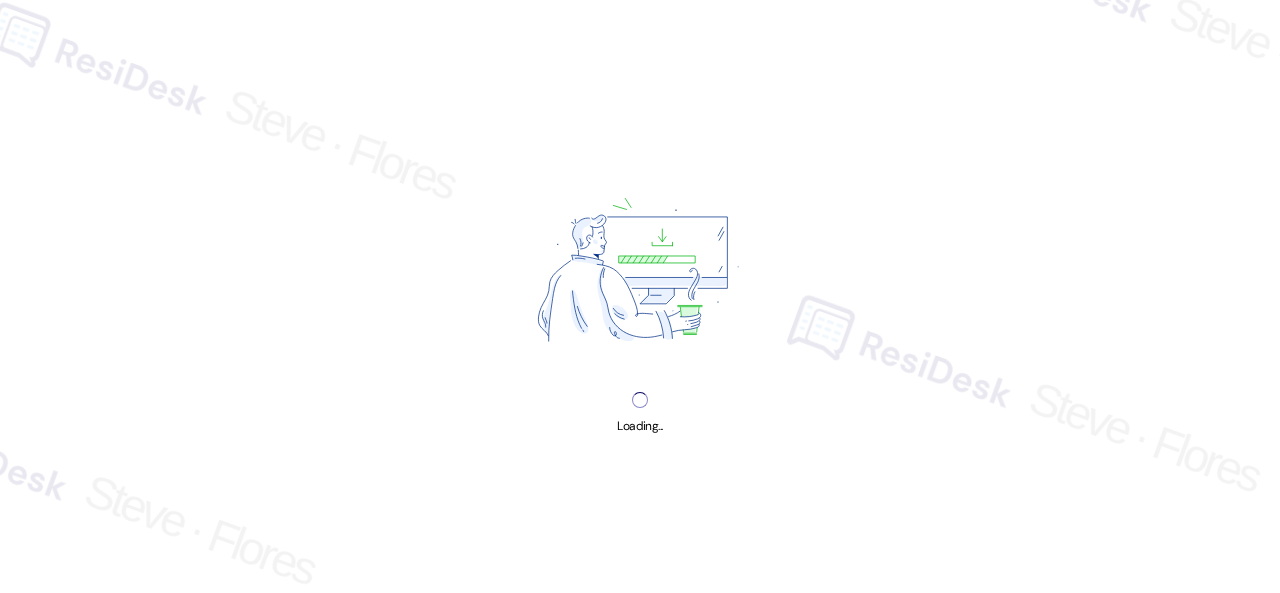 scroll, scrollTop: 0, scrollLeft: 0, axis: both 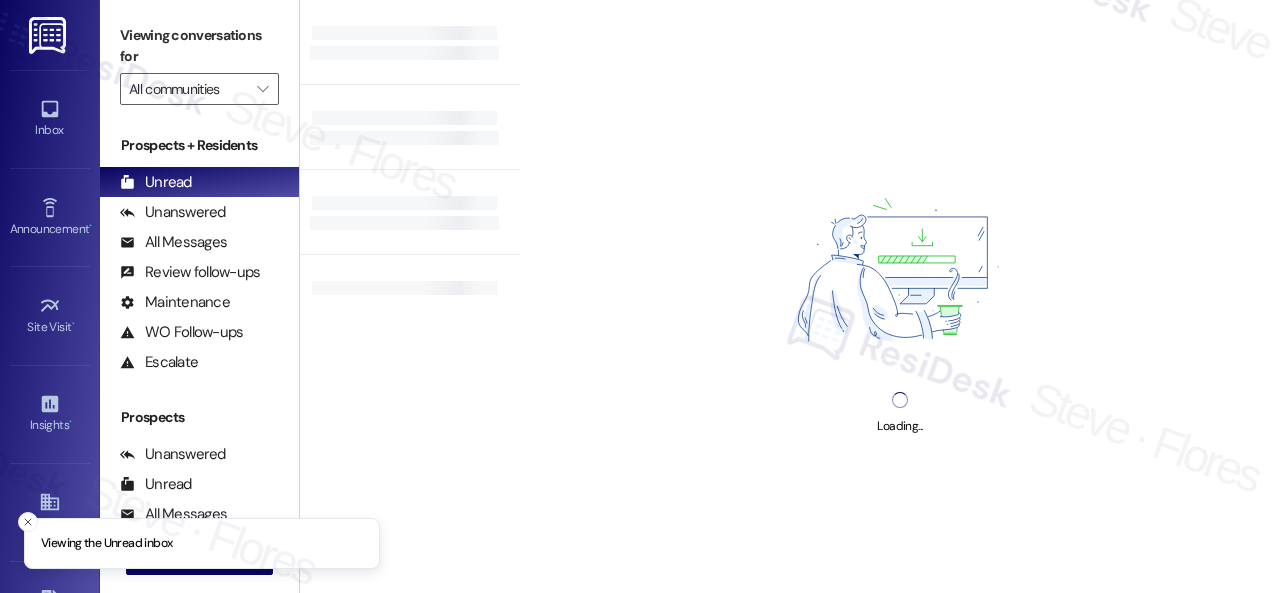 type on "Halston Waterleigh" 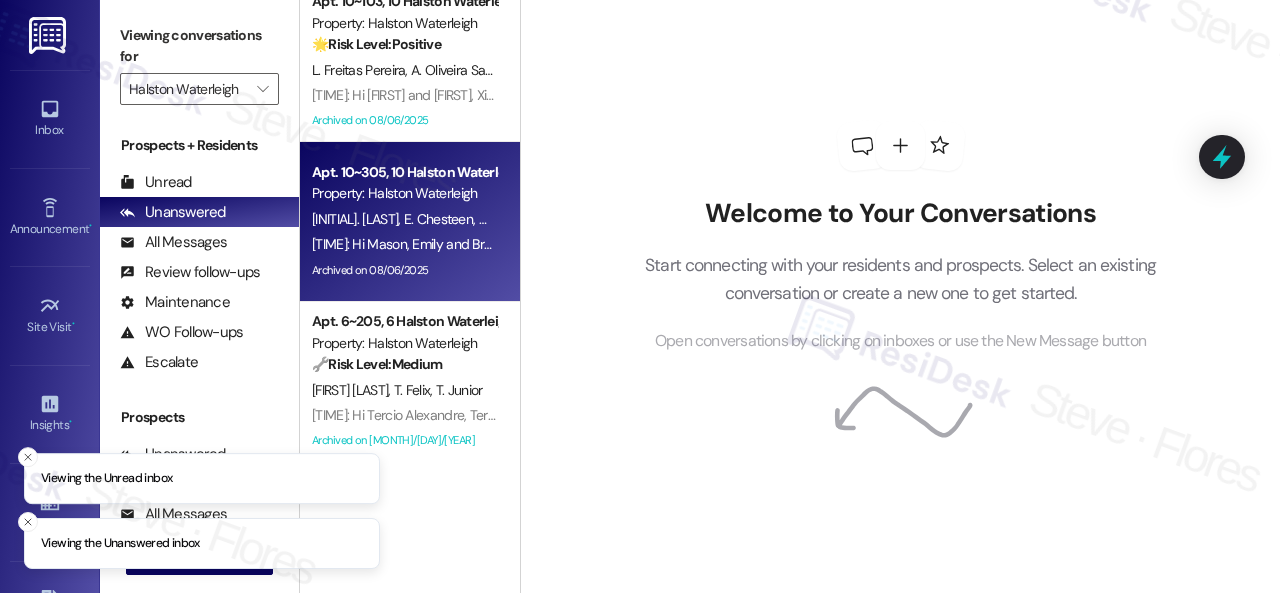 scroll, scrollTop: 28, scrollLeft: 0, axis: vertical 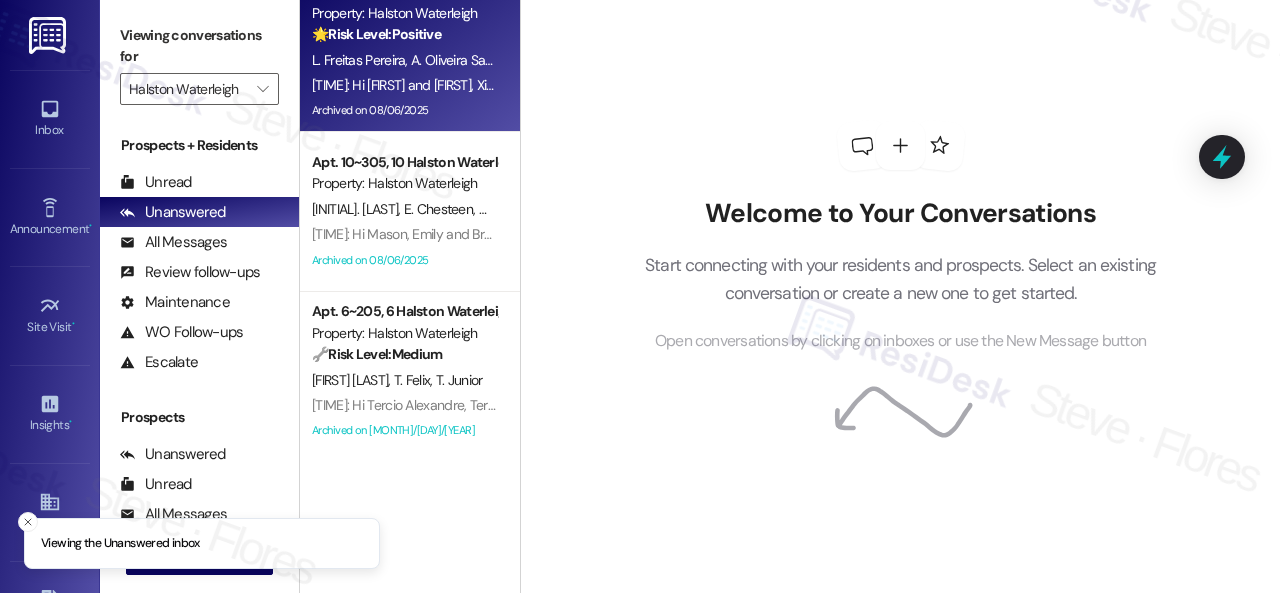 click on "[TIME]: Hi Leandro and Aline,
Xis Brazil Food Truck will be on-site from 5:00 PM to 10:00 PM on Saturday, [MONTH] [DAY], and Sunday, [MONTH] [DAY].
Breakfast On The Go will be at the Clubhouse on Monday, [MONTH] [DAY], from 8:15 AM to 10:15 AM.
We hope to see you there!
[TIME]: Hi Leandro and Aline,
Xis Brazil Food Truck will be on-site from 5:00 PM to 10:00 PM on Saturday, [MONTH] [DAY], and Sunday, [MONTH] [DAY].
Breakfast On The Go will be at the Clubhouse on Monday, [MONTH] [DAY], from 8:15 AM to 10:15 AM.
We hope to see you there!" at bounding box center [1004, 85] 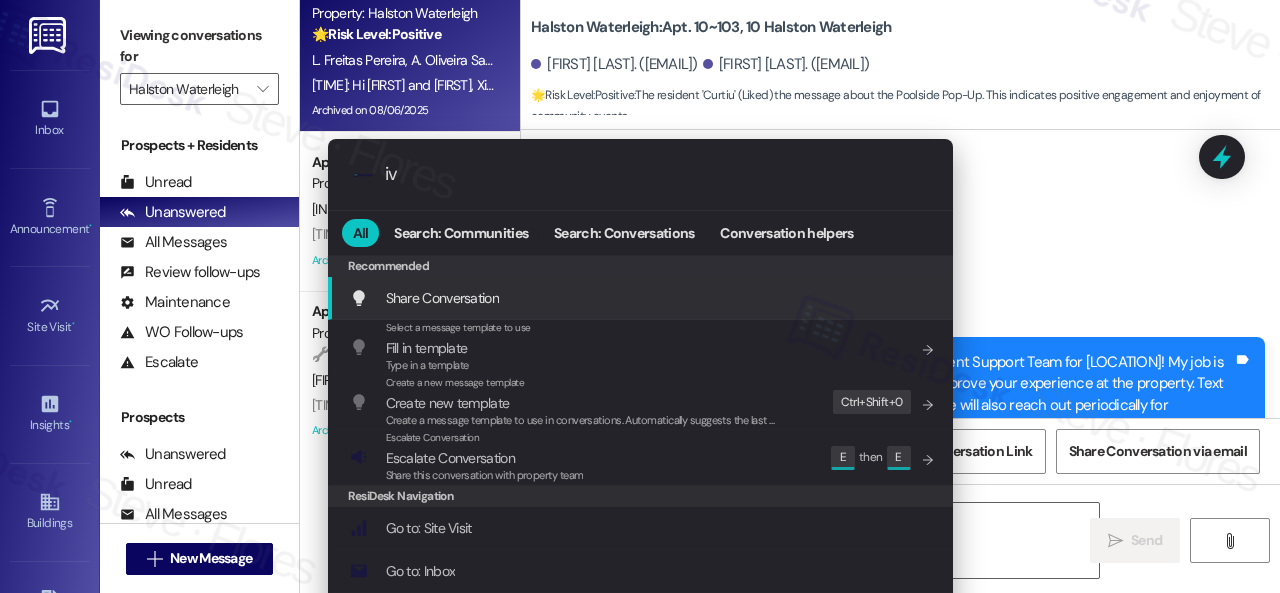 type on "ive" 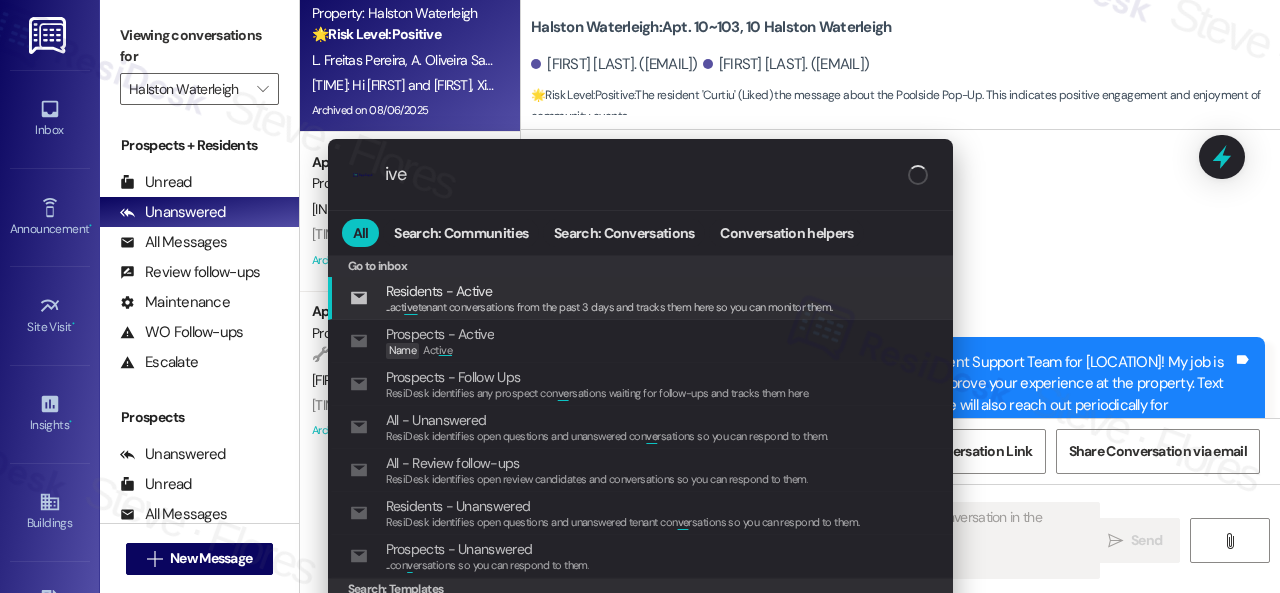 type on "Fetching suggested responses. Please feel free to read through the conversation in the meantime." 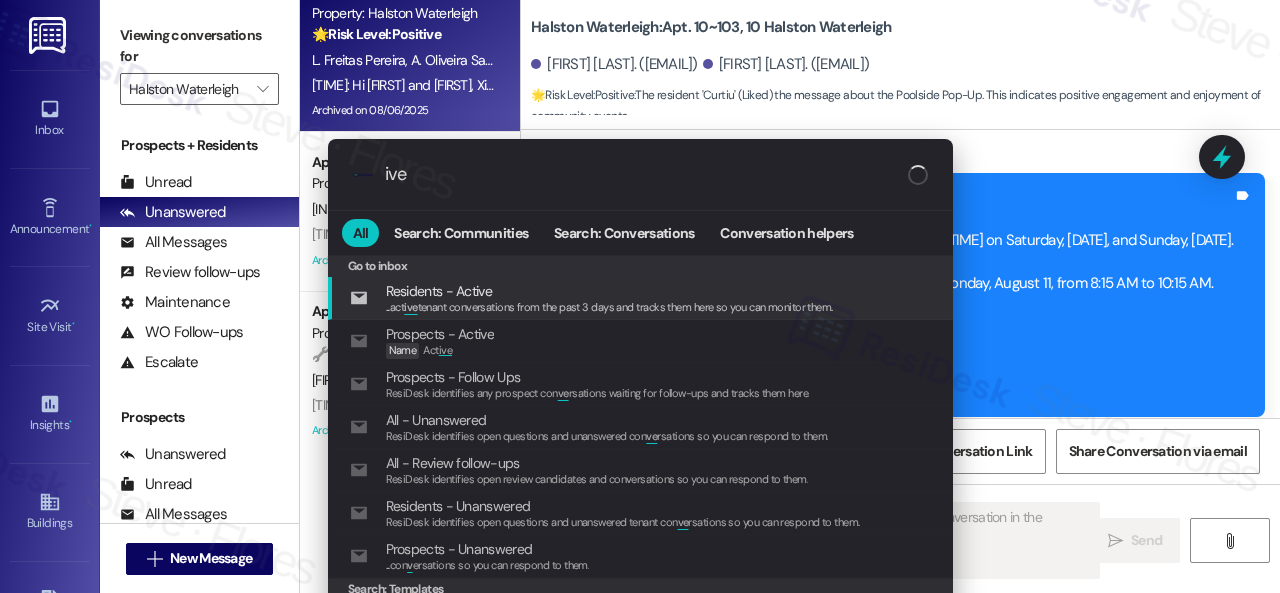 drag, startPoint x: 454, startPoint y: 175, endPoint x: 396, endPoint y: 168, distance: 58.420887 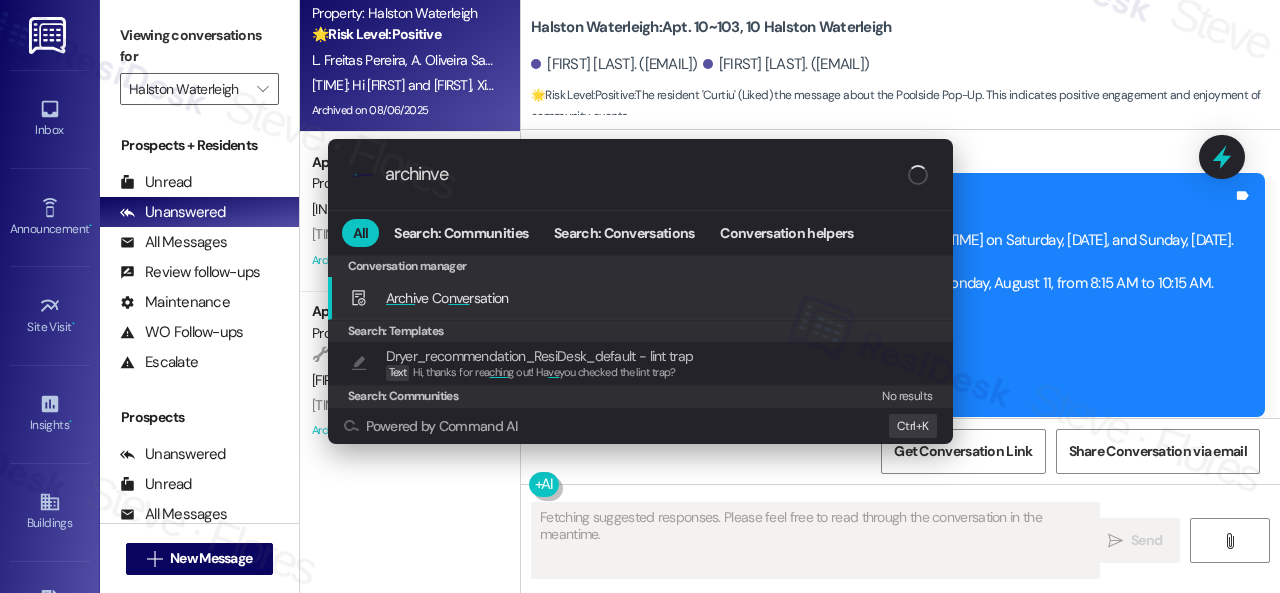 type on "archinv" 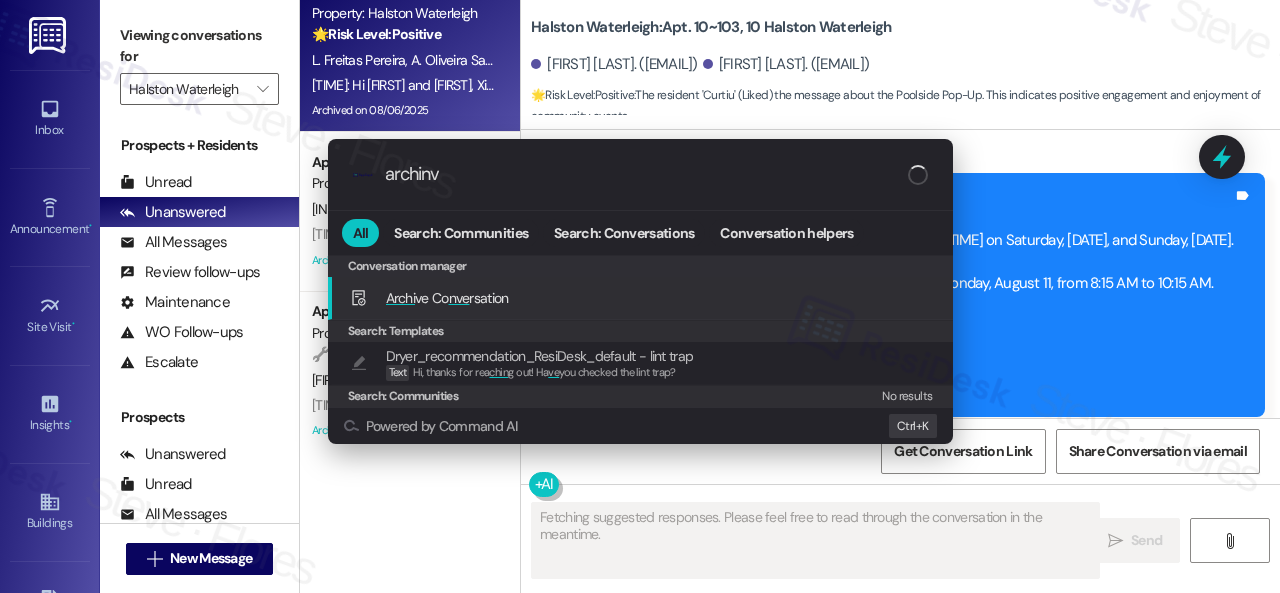 type on "Updating..." 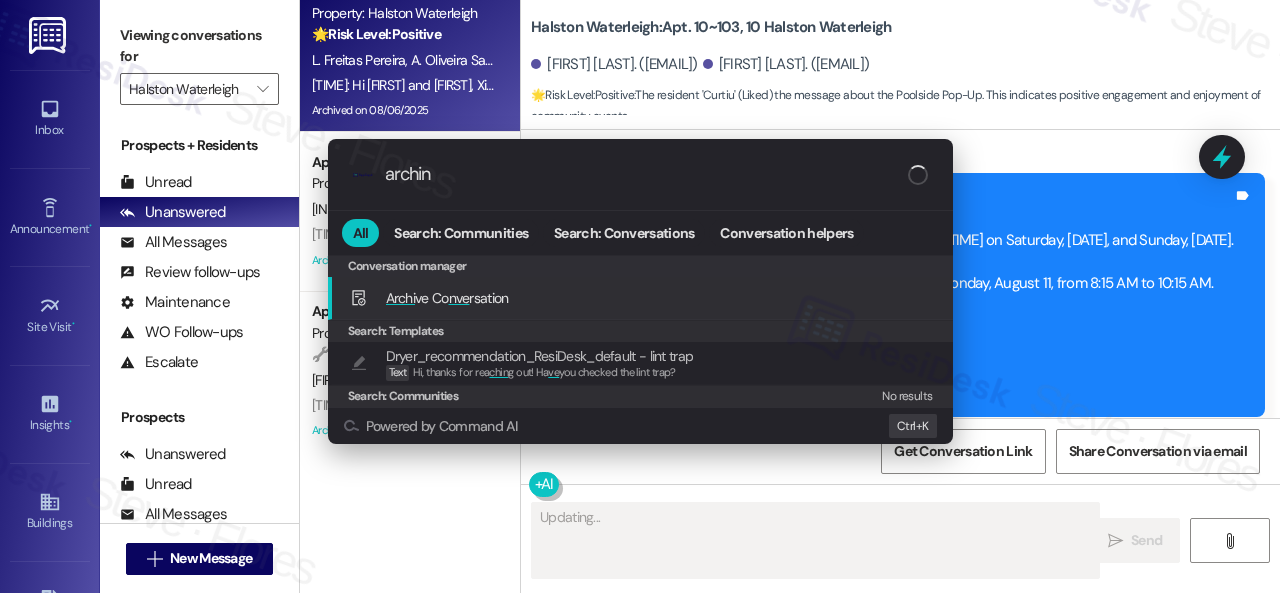 type on "archi" 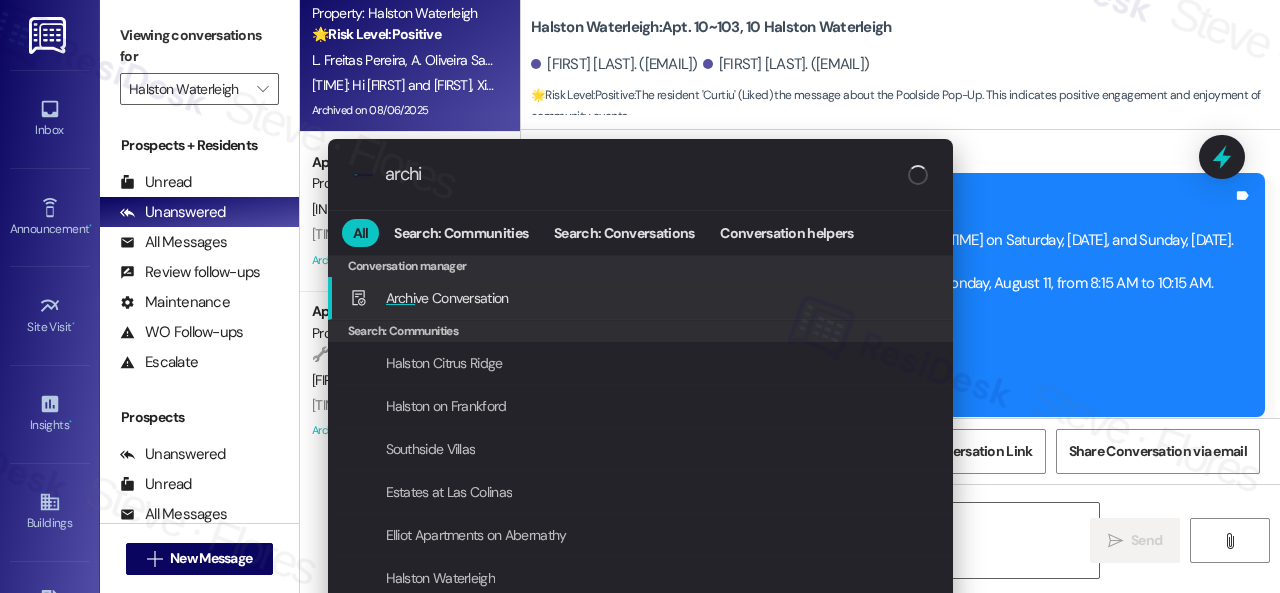 type on "Hi" 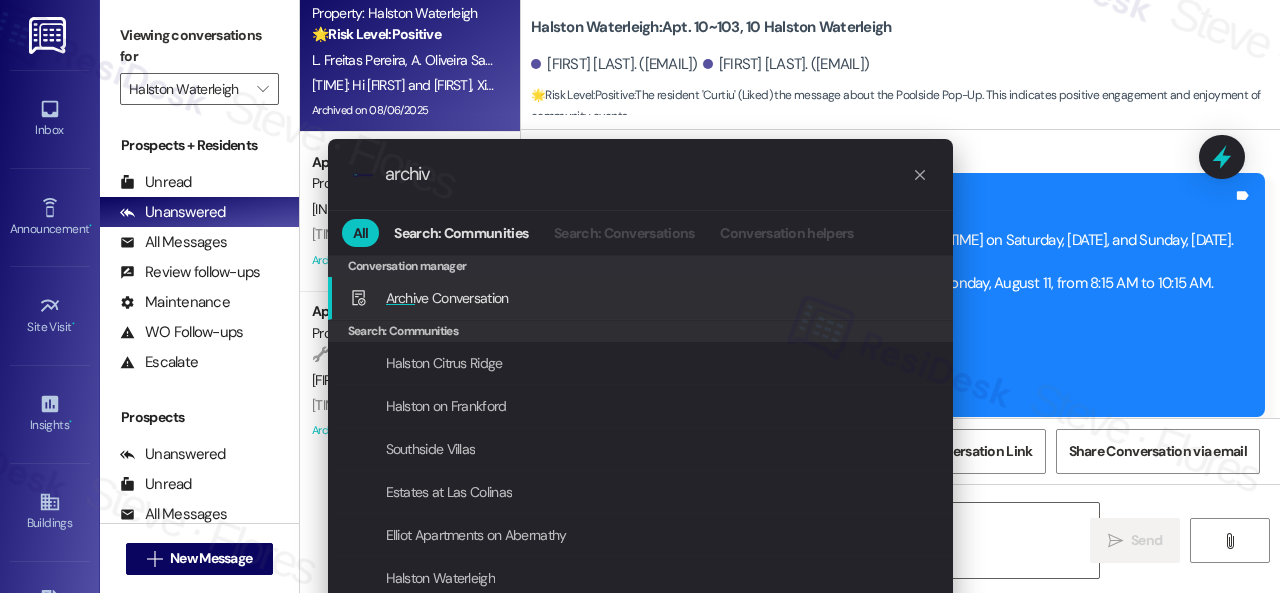 type on "archive" 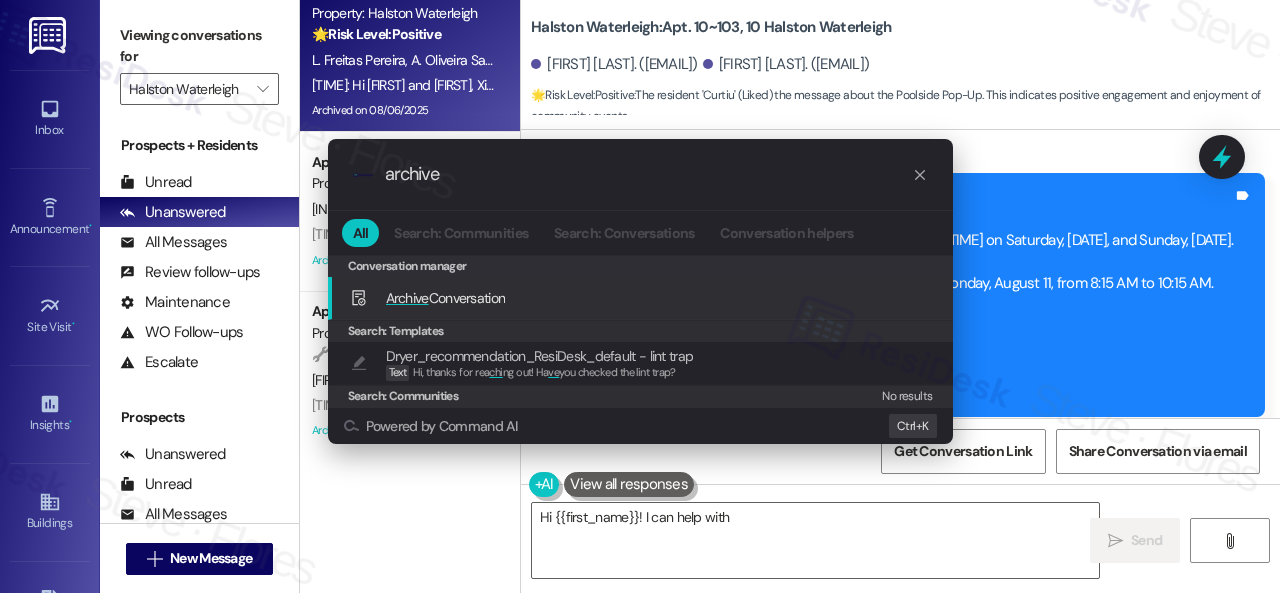 type on "Hi {{first_name}}! I can help with that." 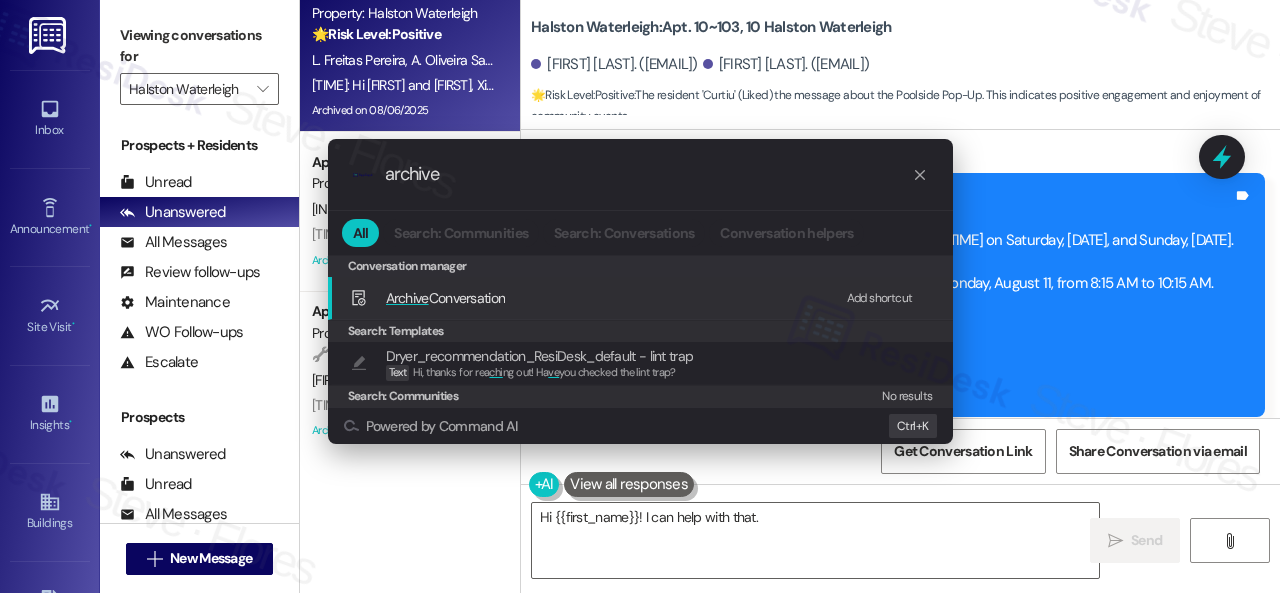 type on "archive" 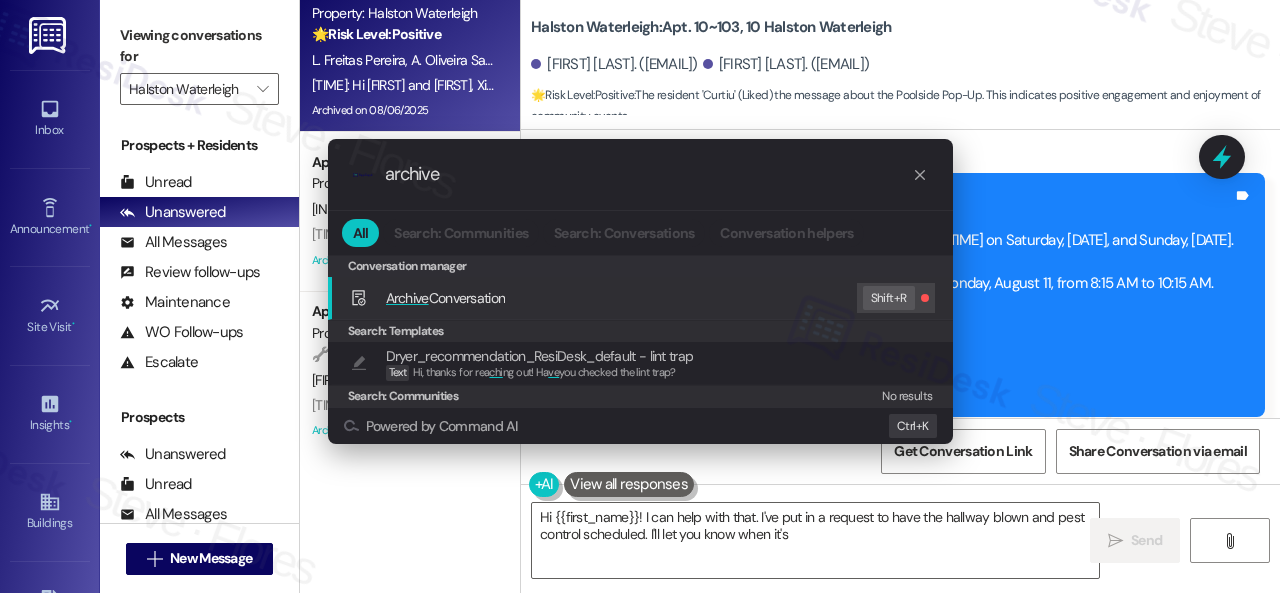 click on "Archive" 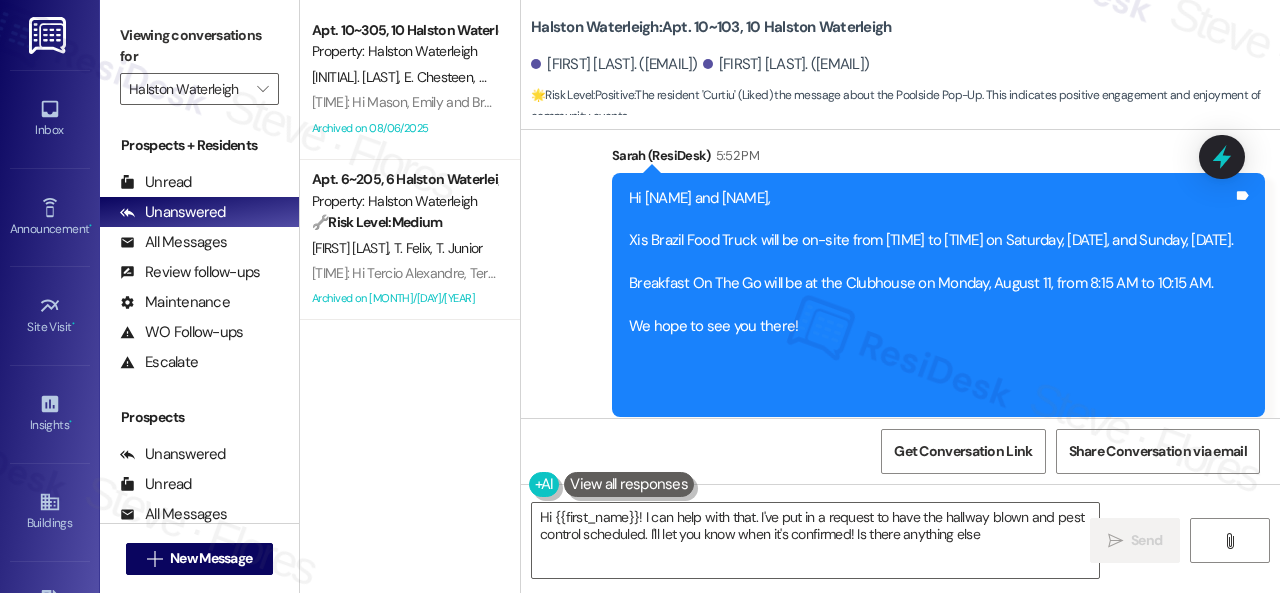 type on "Hi {{first_name}}! I can help with that. I've put in a request to have the hallway blown and pest control scheduled. I'll let you know when it's confirmed! Is there anything else" 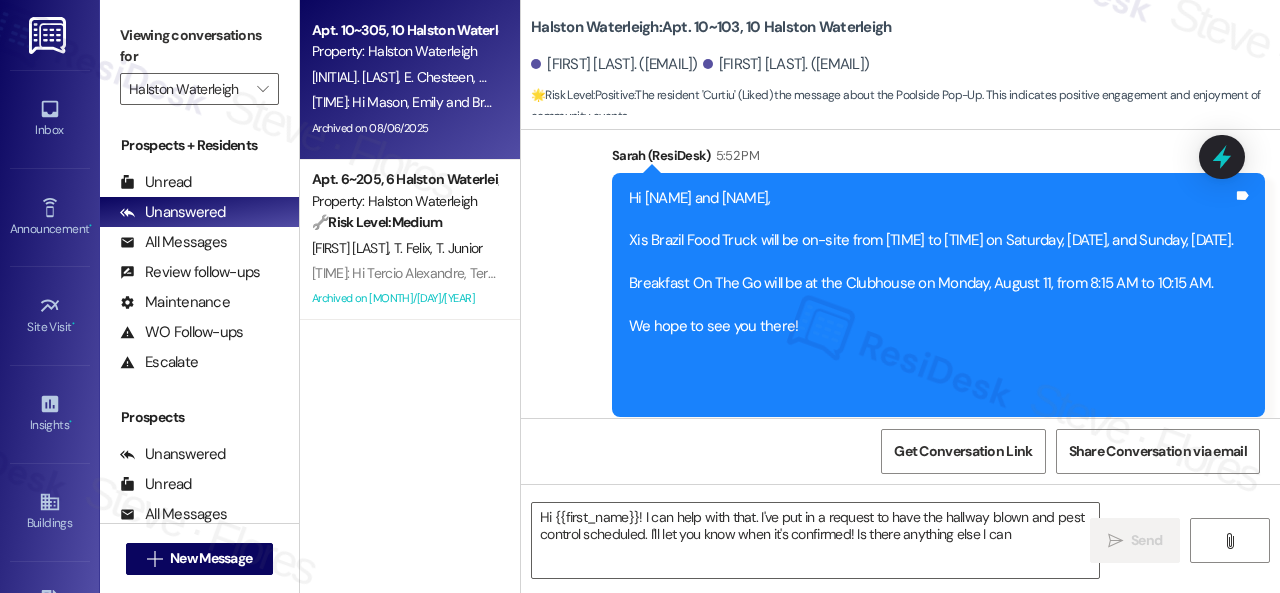 click on "B. Tant E. Chesteen M. Lawrence" at bounding box center [404, 77] 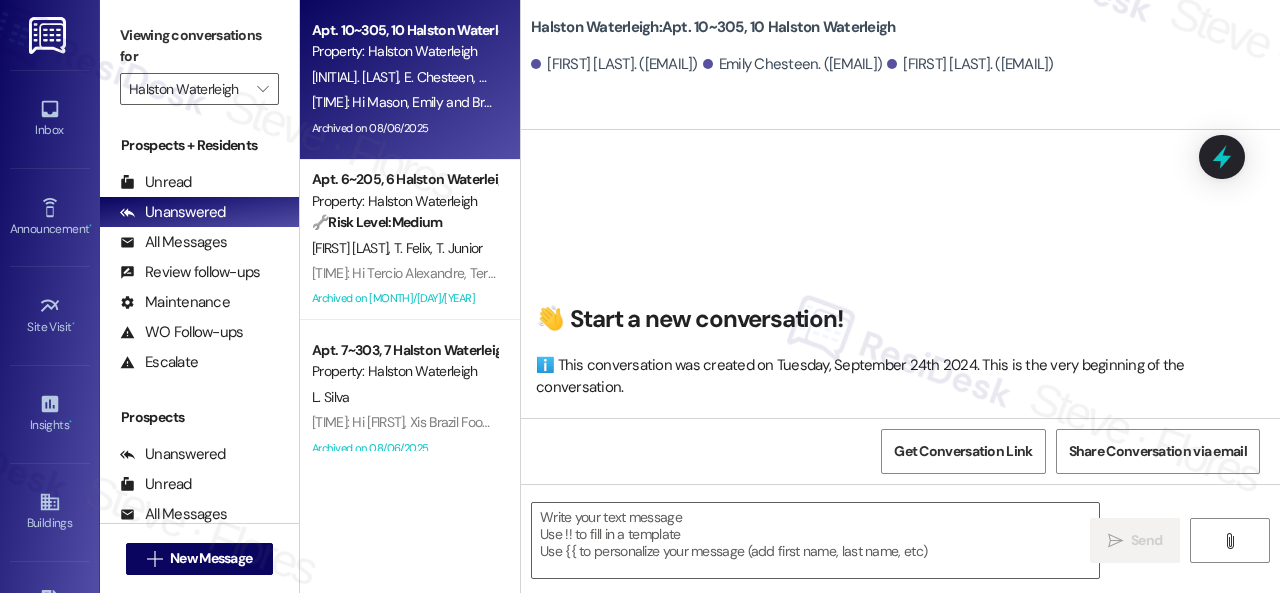 click on "B. Tant E. Chesteen M. Lawrence" at bounding box center [404, 77] 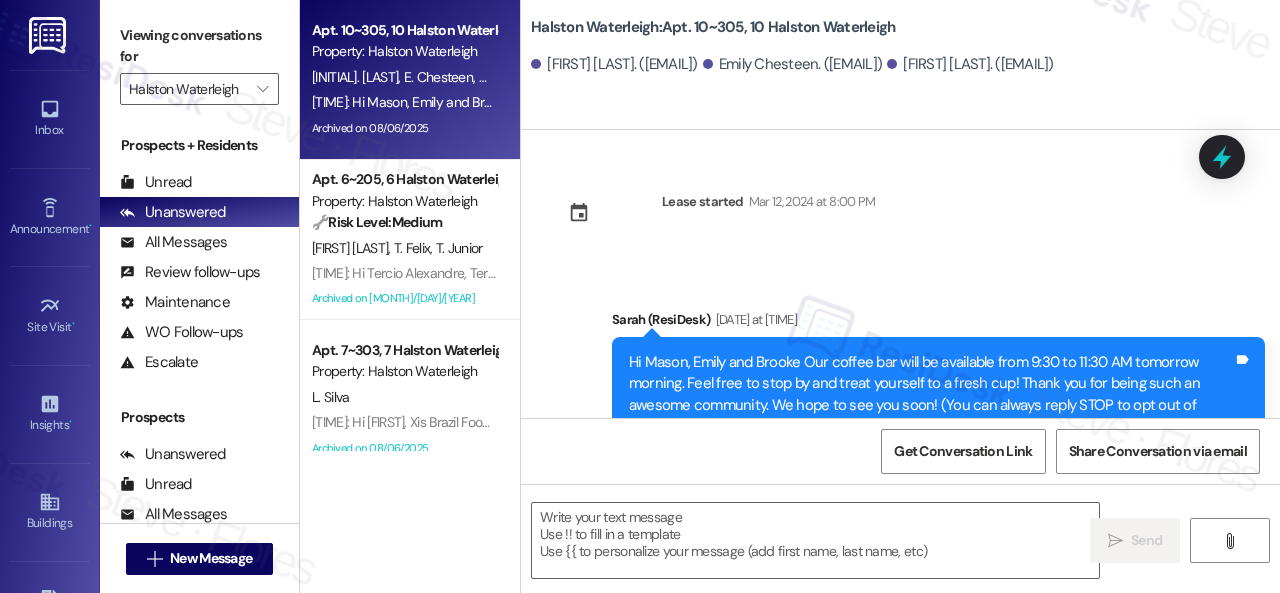 click on "B. Tant E. Chesteen M. Lawrence" at bounding box center (404, 77) 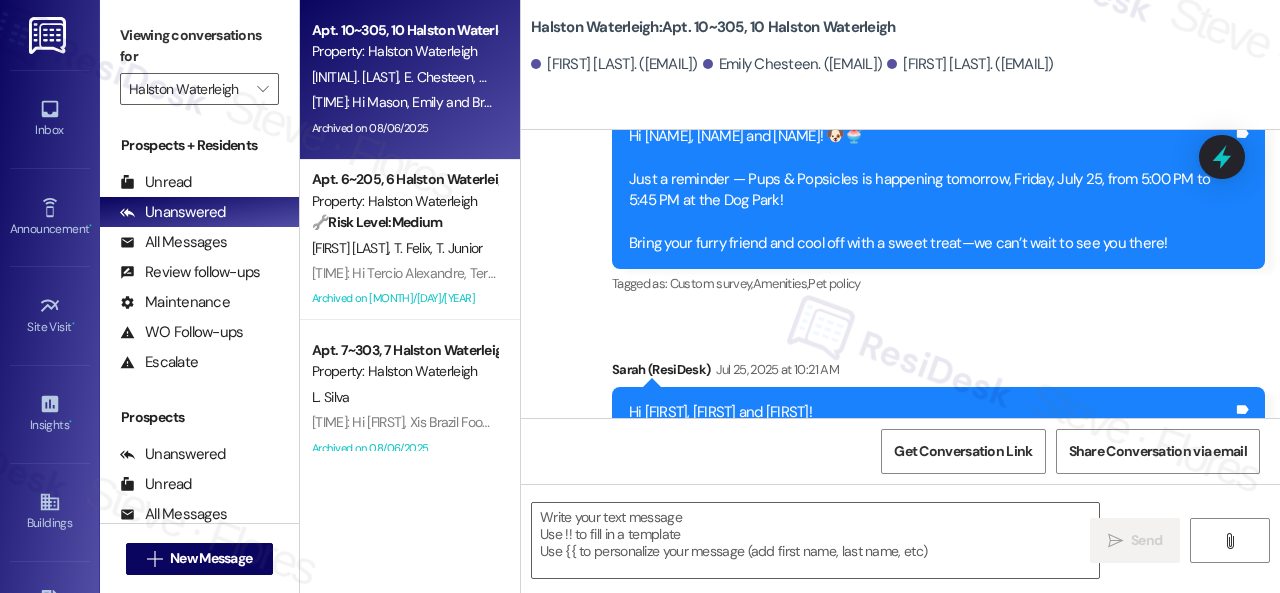 type on "Fetching suggested responses. Please feel free to read through the conversation in the meantime." 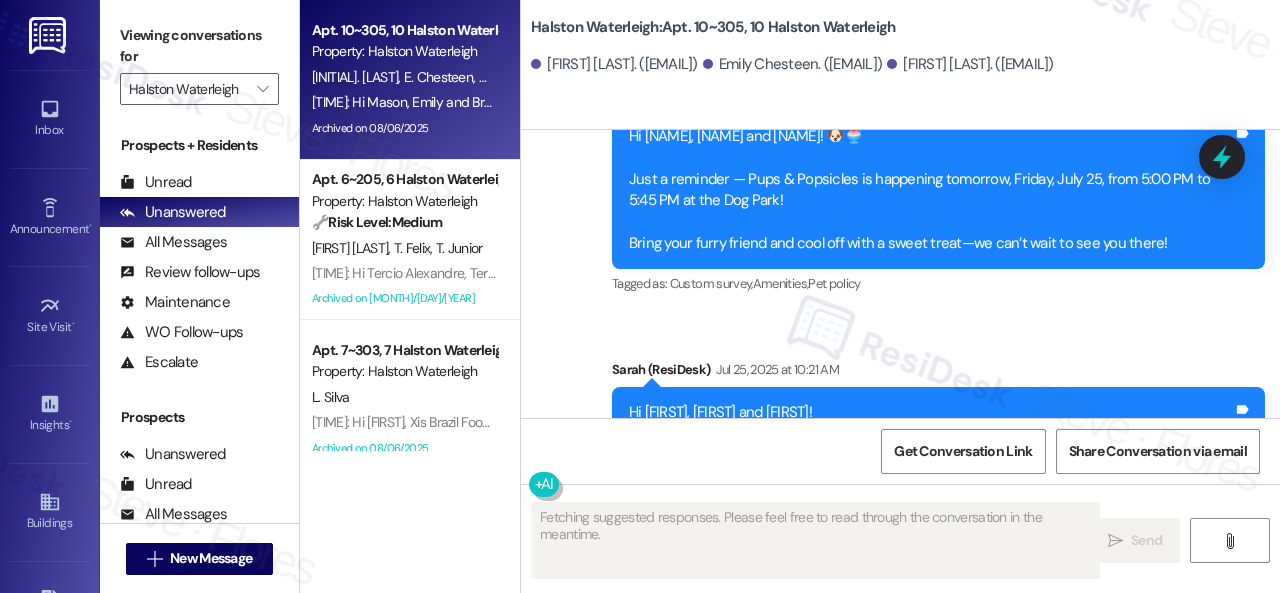 scroll, scrollTop: 50449, scrollLeft: 0, axis: vertical 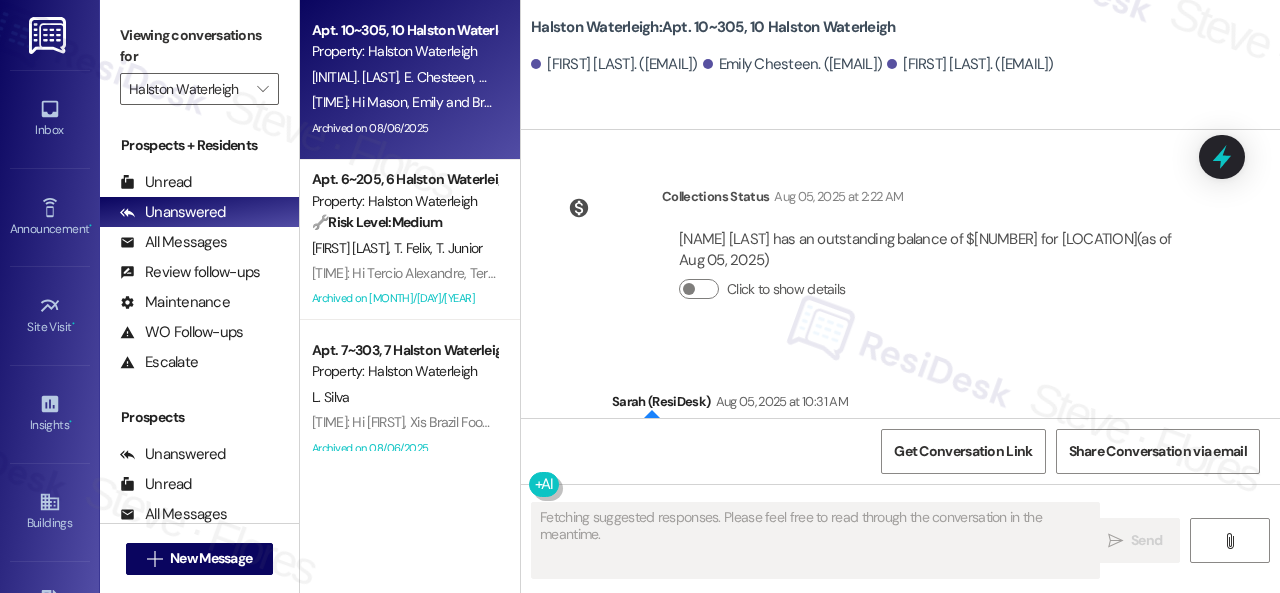 type 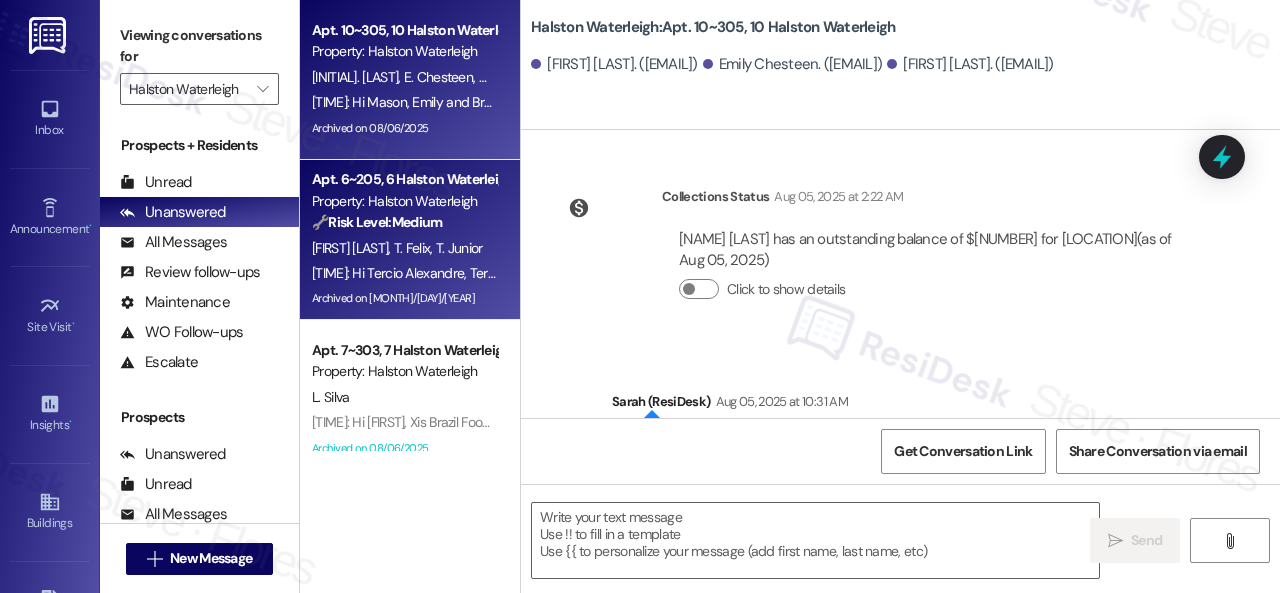 click on "[INITIAL]. [LAST] [INITIAL]. [LAST] [INITIAL]. [LAST]" at bounding box center [404, 248] 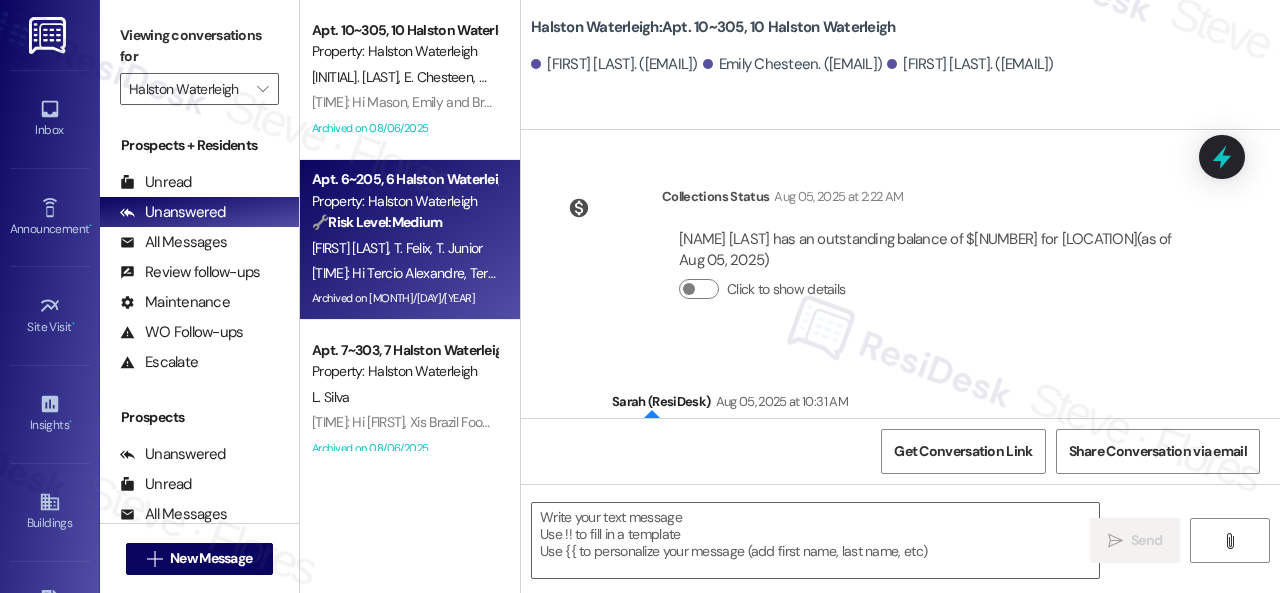 type on "Fetching suggested responses. Please feel free to read through the conversation in the meantime." 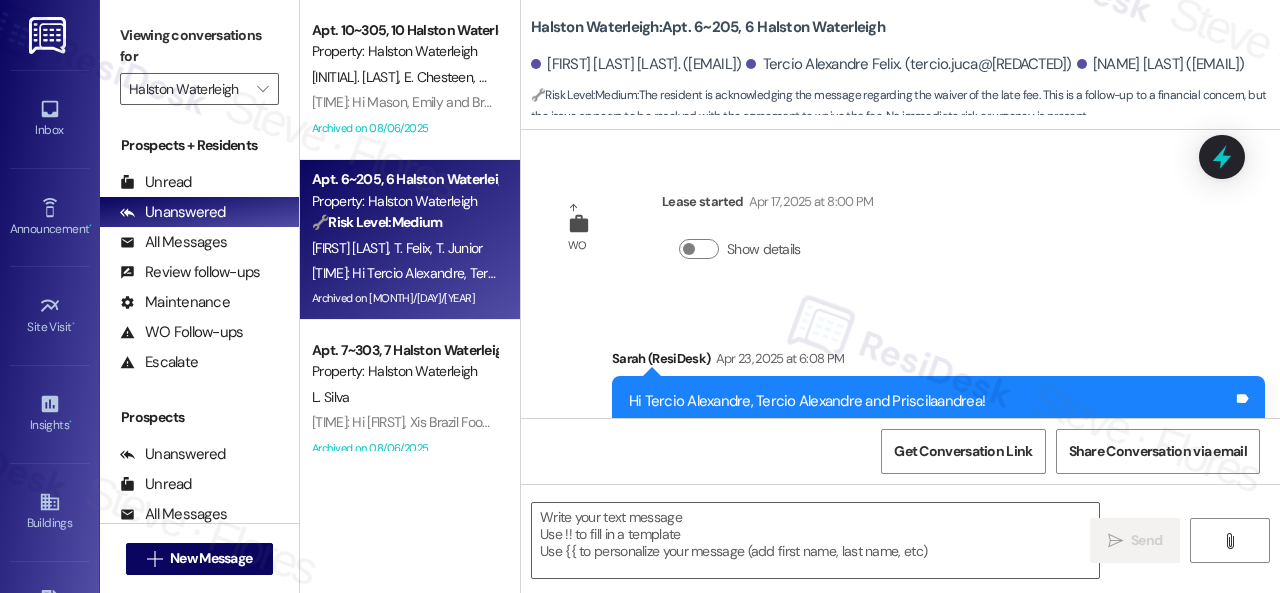 type on "Fetching suggested responses. Please feel free to read through the conversation in the meantime." 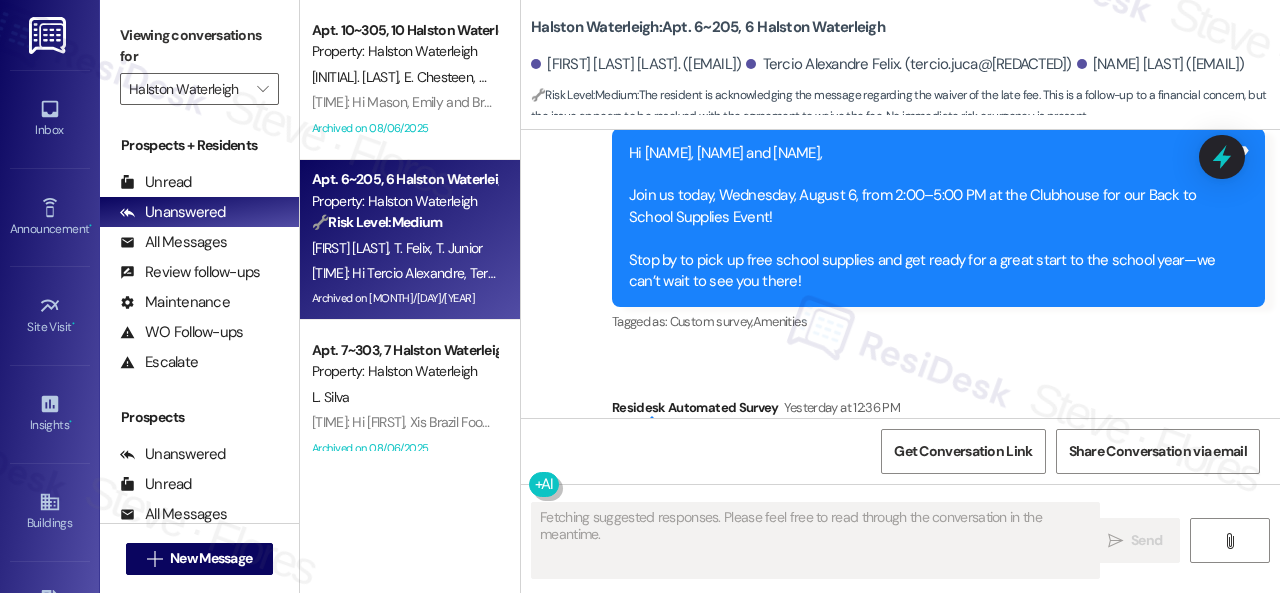 scroll, scrollTop: 16736, scrollLeft: 0, axis: vertical 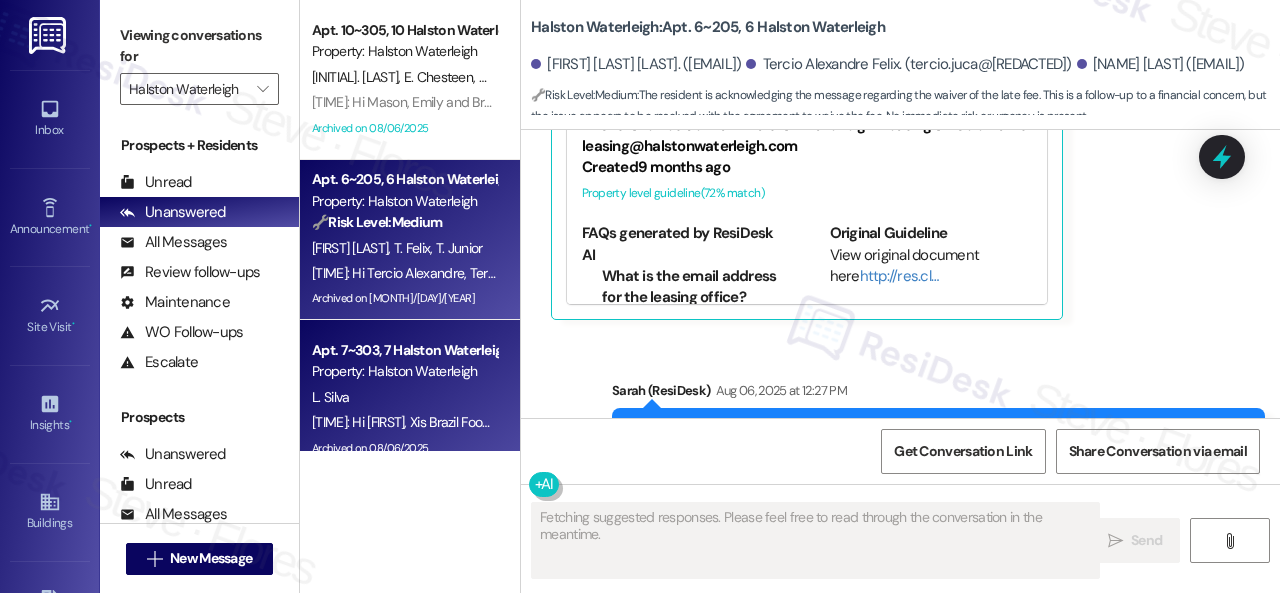 click on "Property: Halston Waterleigh" at bounding box center [404, 371] 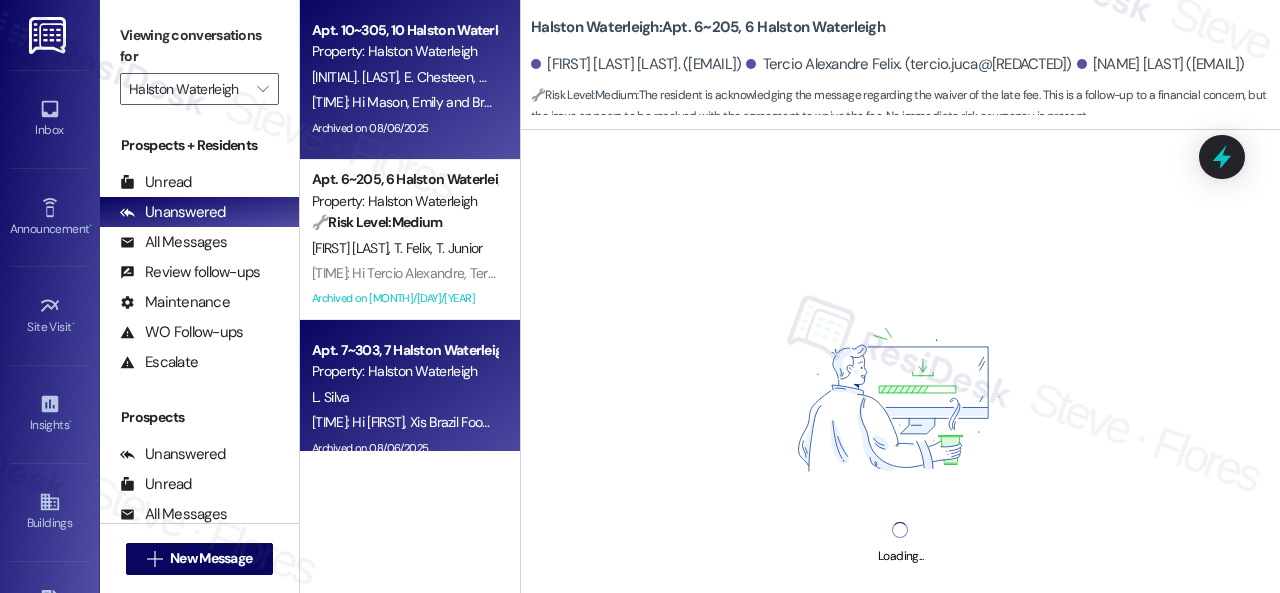 click on "Archived on 08/06/2025" at bounding box center (404, 128) 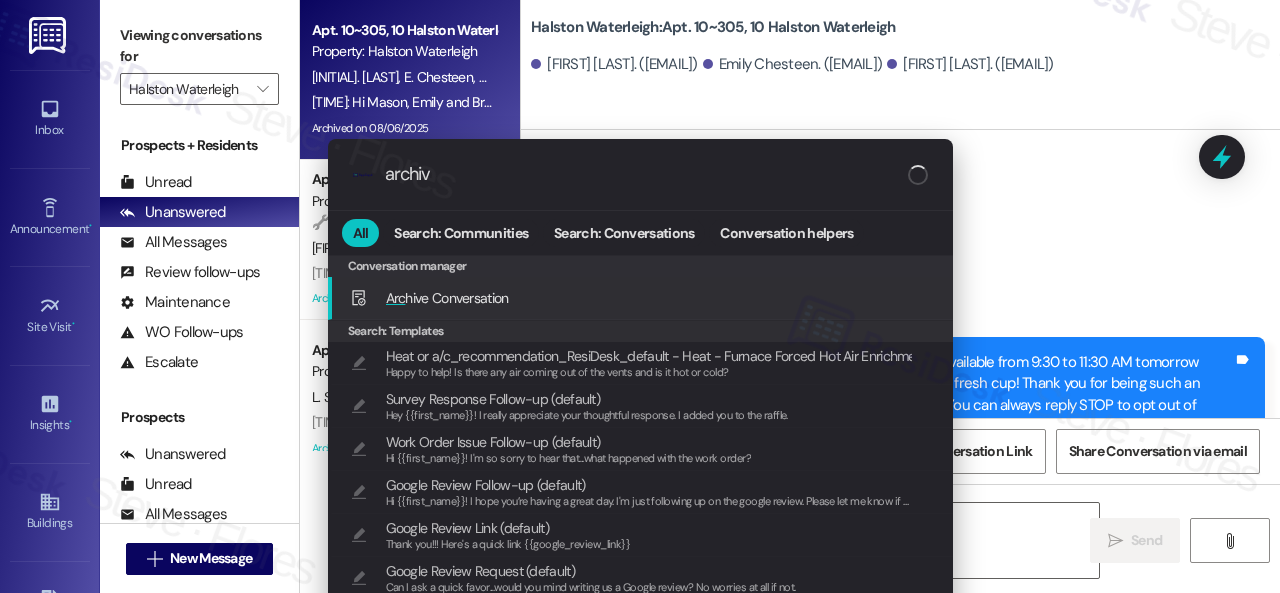 type on "archive" 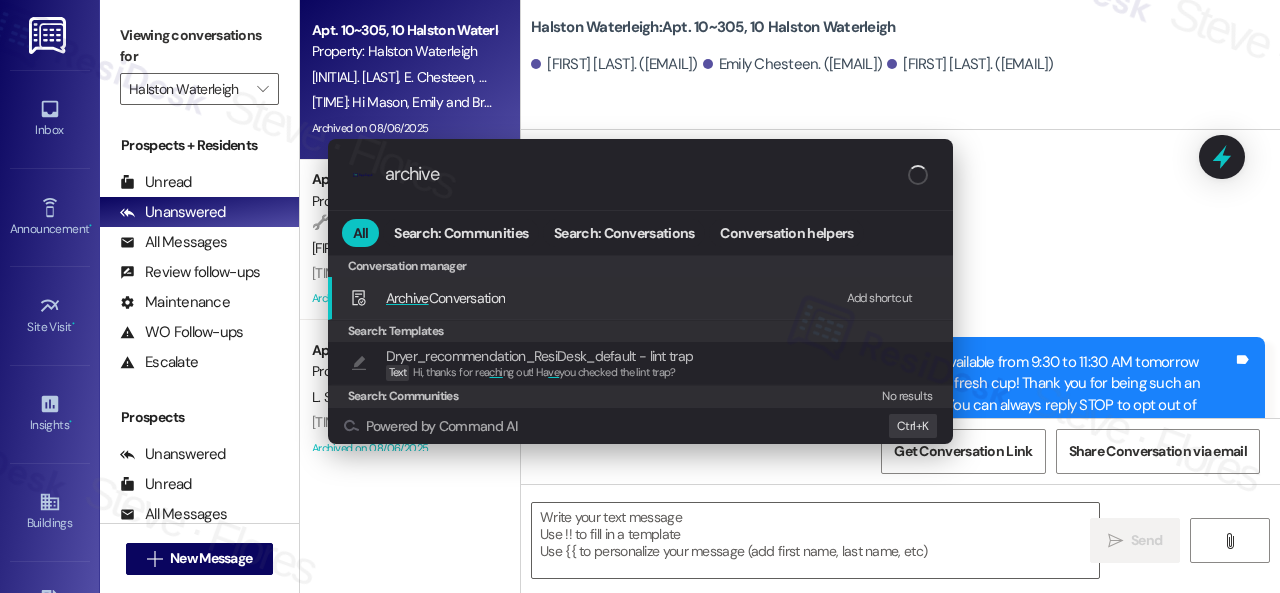 type on "Fetching suggested responses. Please feel free to read through the conversation in the meantime." 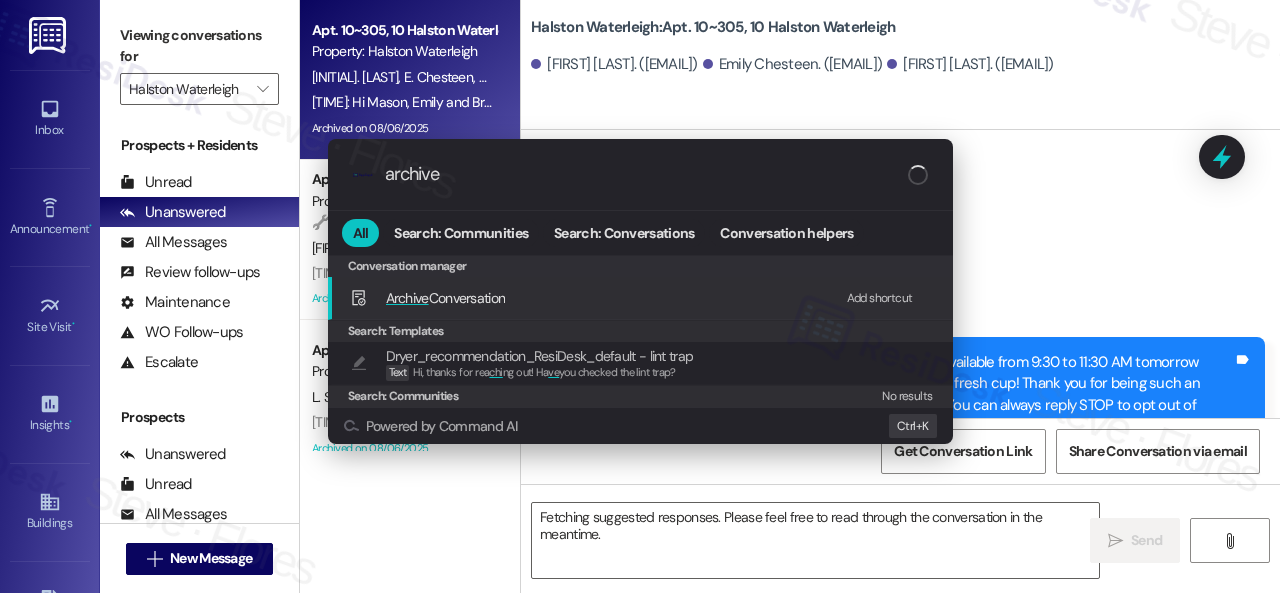 scroll, scrollTop: 48149, scrollLeft: 0, axis: vertical 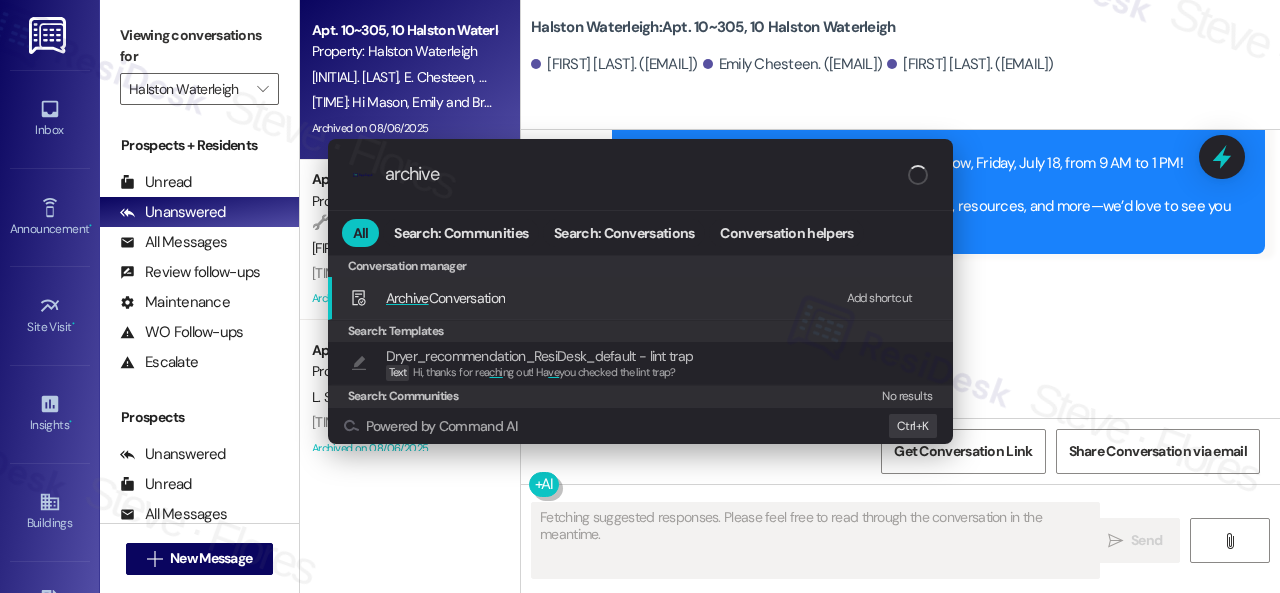 type 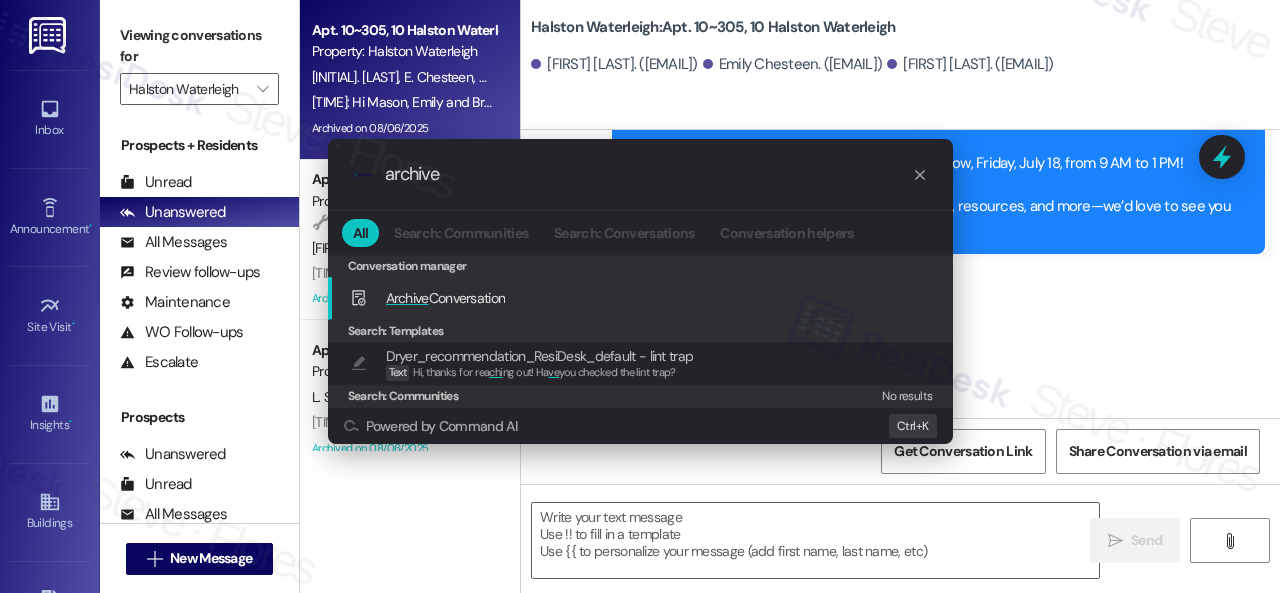 type on "archive" 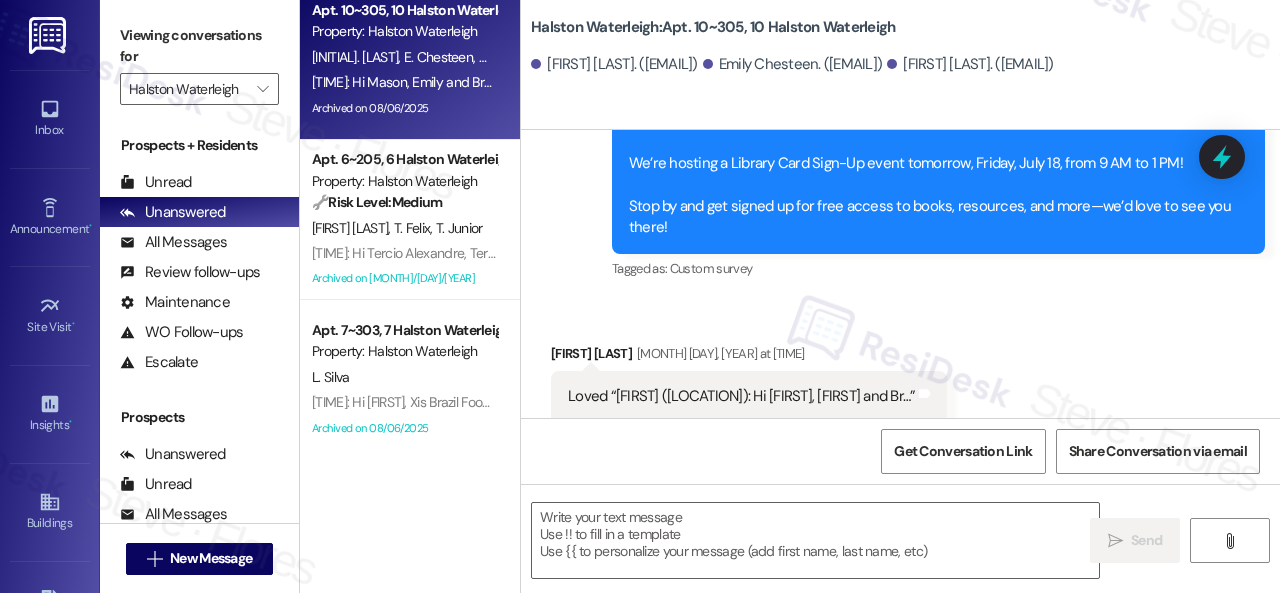 scroll, scrollTop: 28, scrollLeft: 0, axis: vertical 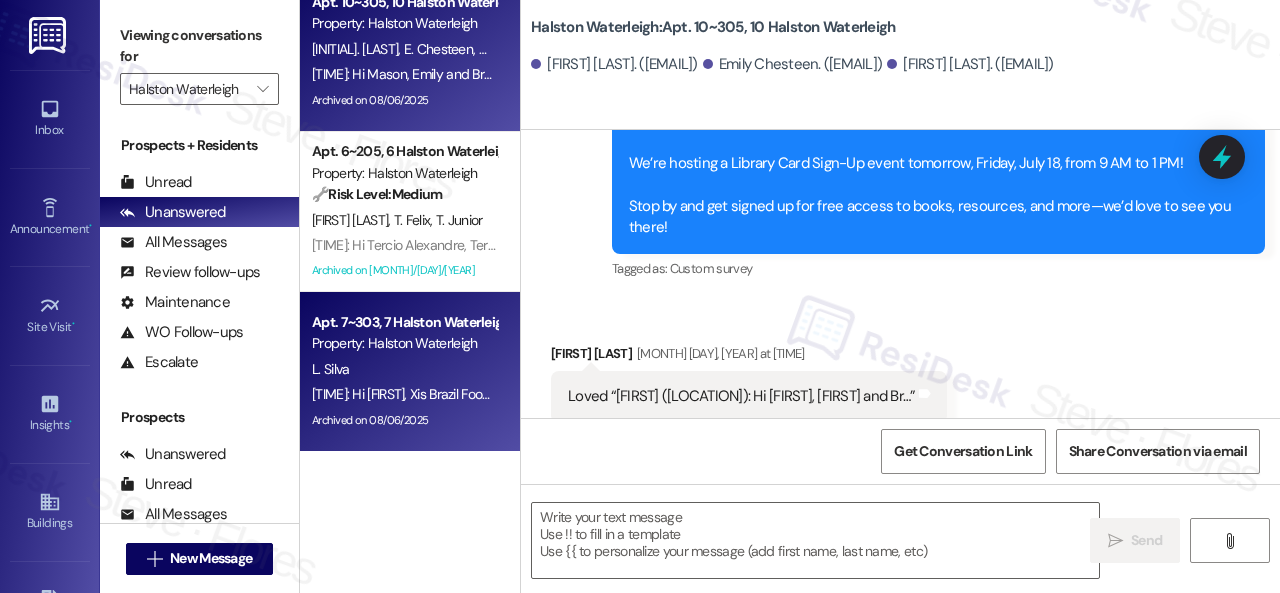 click on "5:56 PM: Hi Luciele,
Xis Brazil Food Truck will be on-site from 5:00 PM to 10:00 PM on Saturday, August 9, and Sunday, August 10.
Breakfast On The Go will be at the Clubhouse on Monday, August 11, from 8:15 AM to 10:15 AM.
We hope to see you there!
5:56 PM: Hi Luciele,
Xis Brazil Food Truck will be on-site from 5:00 PM to 10:00 PM on Saturday, August 9, and Sunday, August 10.
Breakfast On The Go will be at the Clubhouse on Monday, August 11, from 8:15 AM to 10:15 AM.
We hope to see you there!" at bounding box center (1077, 394) 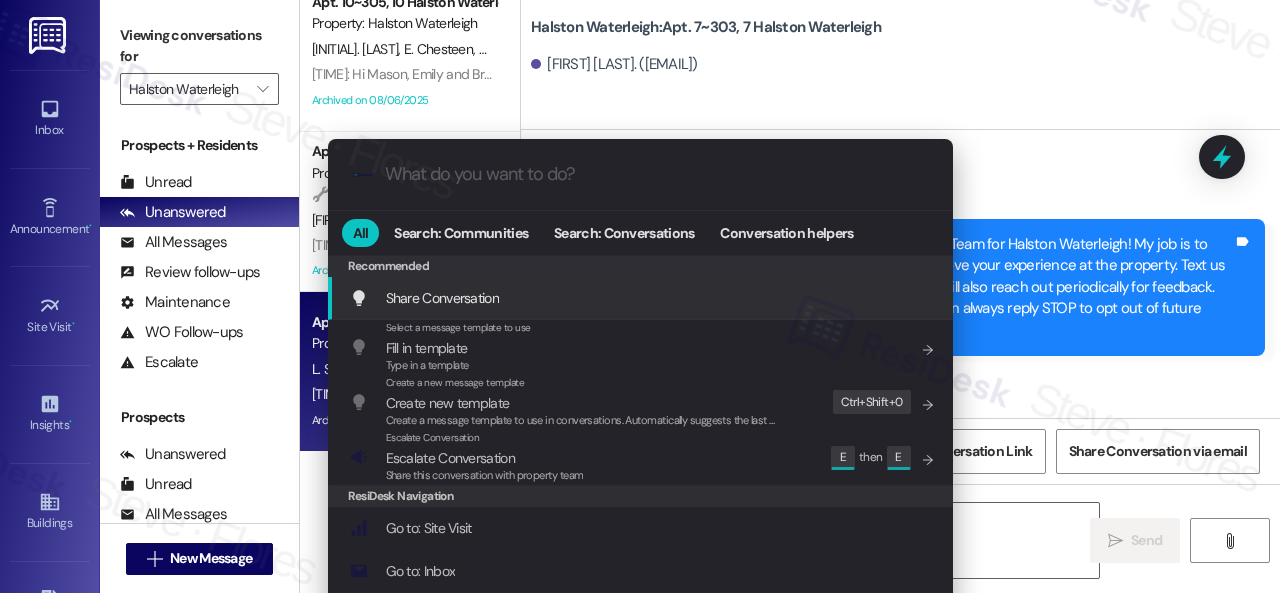 type on "Fetching suggested responses. Please feel free to read through the conversation in the meantime." 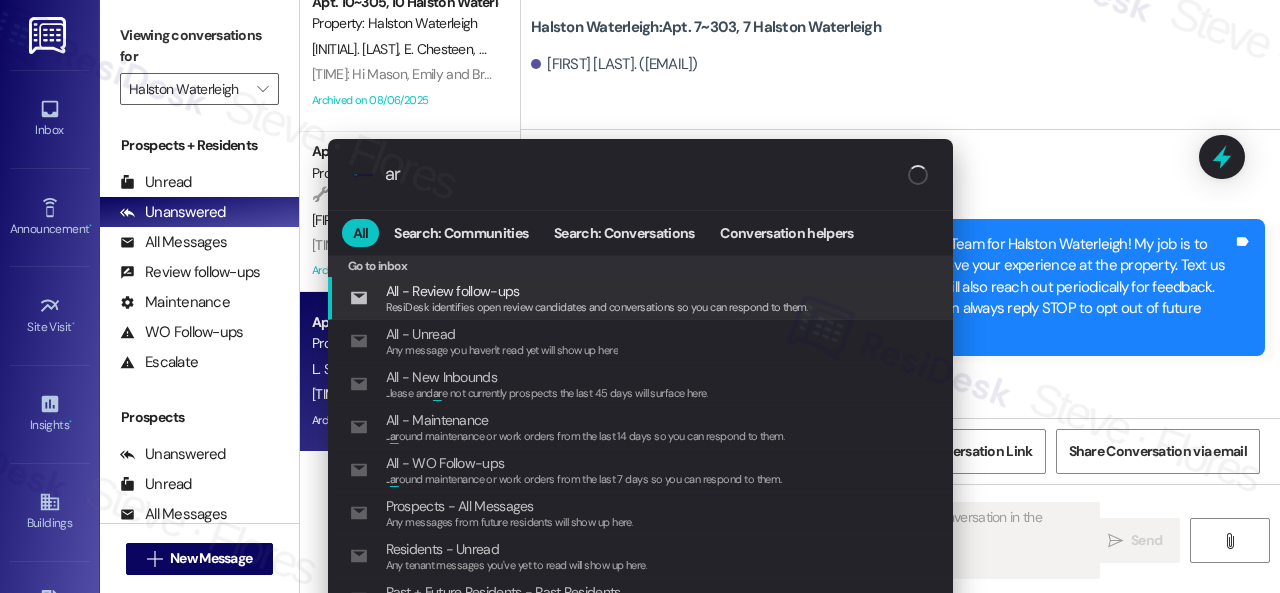 scroll, scrollTop: 93306, scrollLeft: 0, axis: vertical 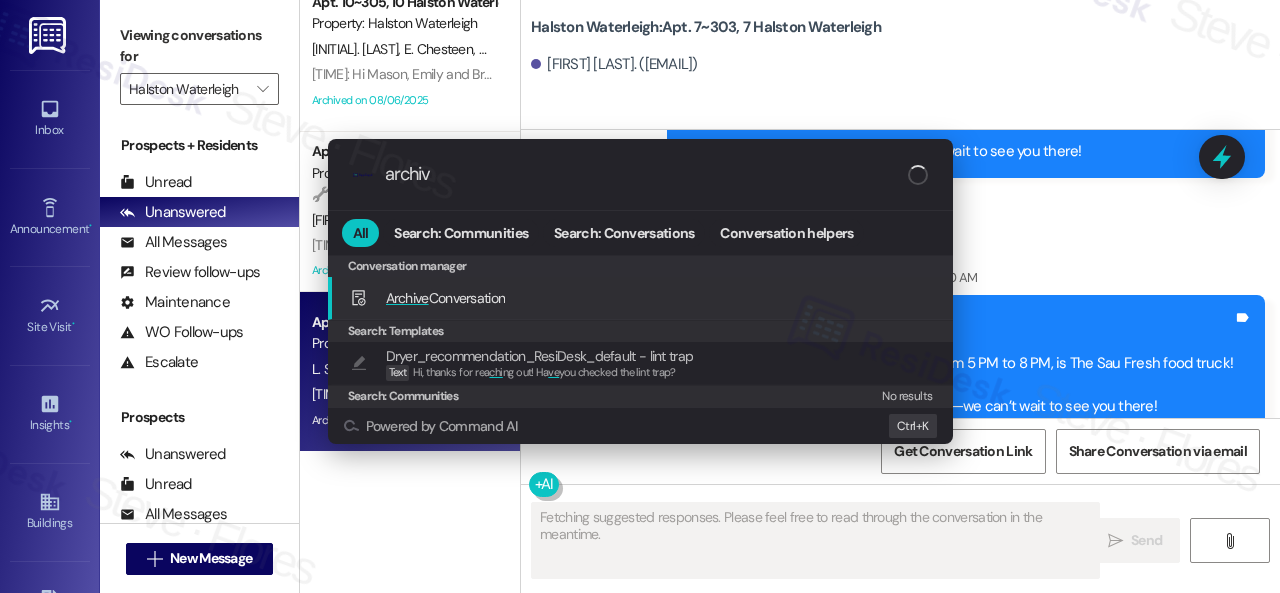 type on "archive" 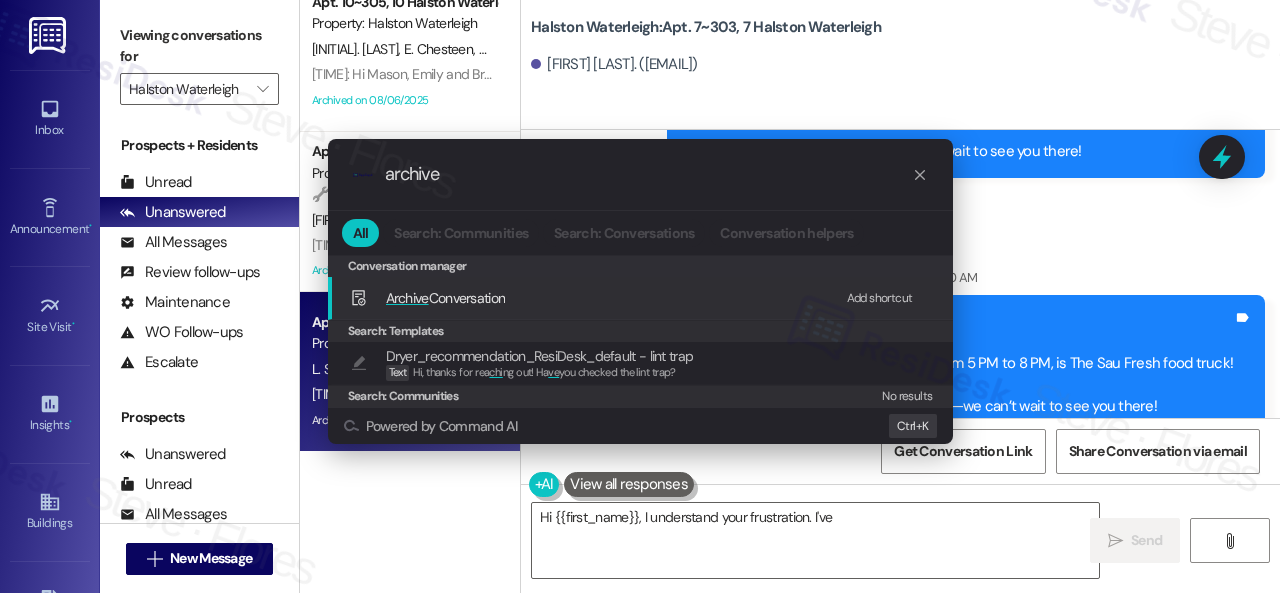 type on "Hi {{first_name}}, I understand your frustration. I've shared" 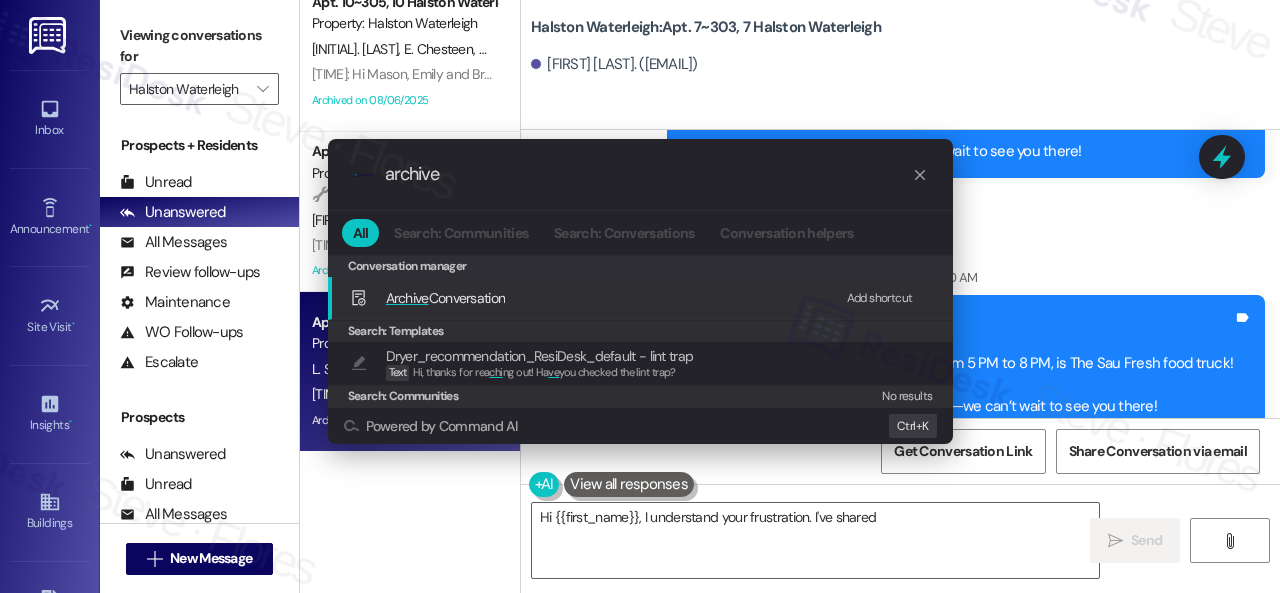 type on "archive" 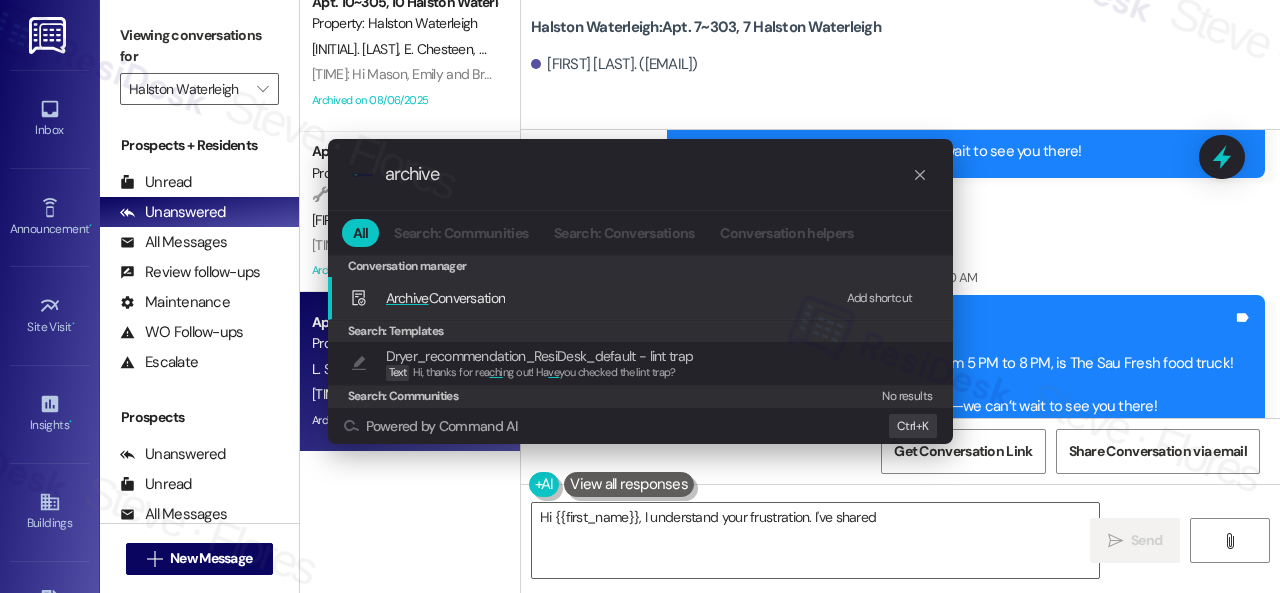 click on "Add shortcut" at bounding box center (880, 298) 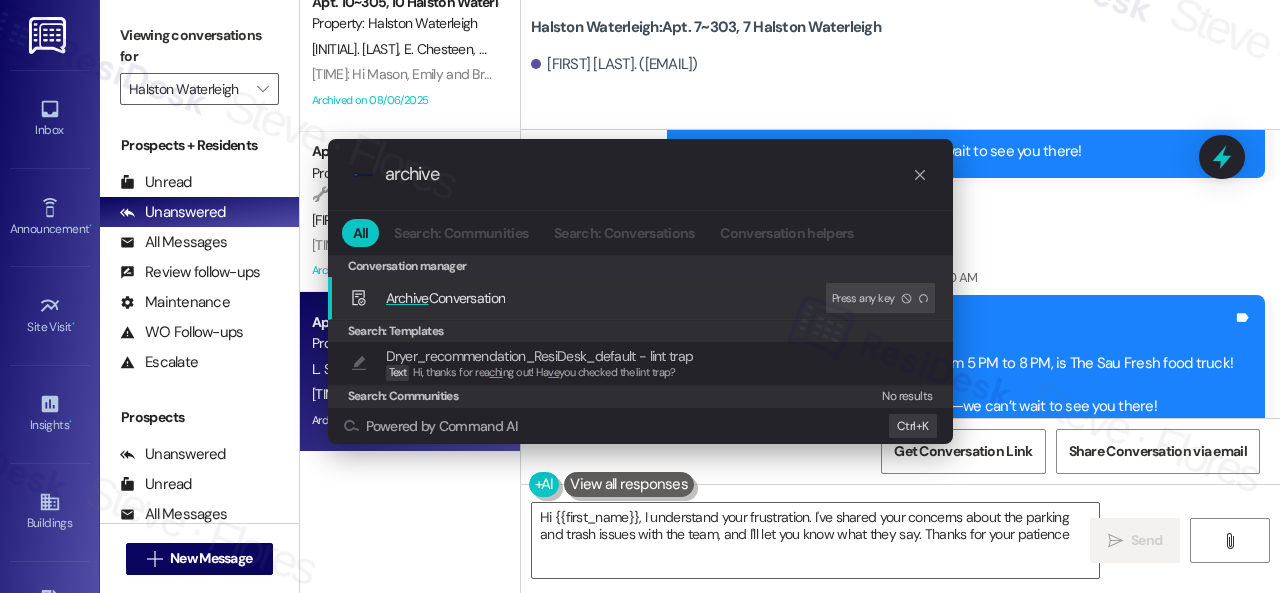 type on "Hi {{first_name}}, I understand your frustration. I've shared your concerns about the parking and trash issues with the team, and I'll let you know what they say. Thanks for your patience" 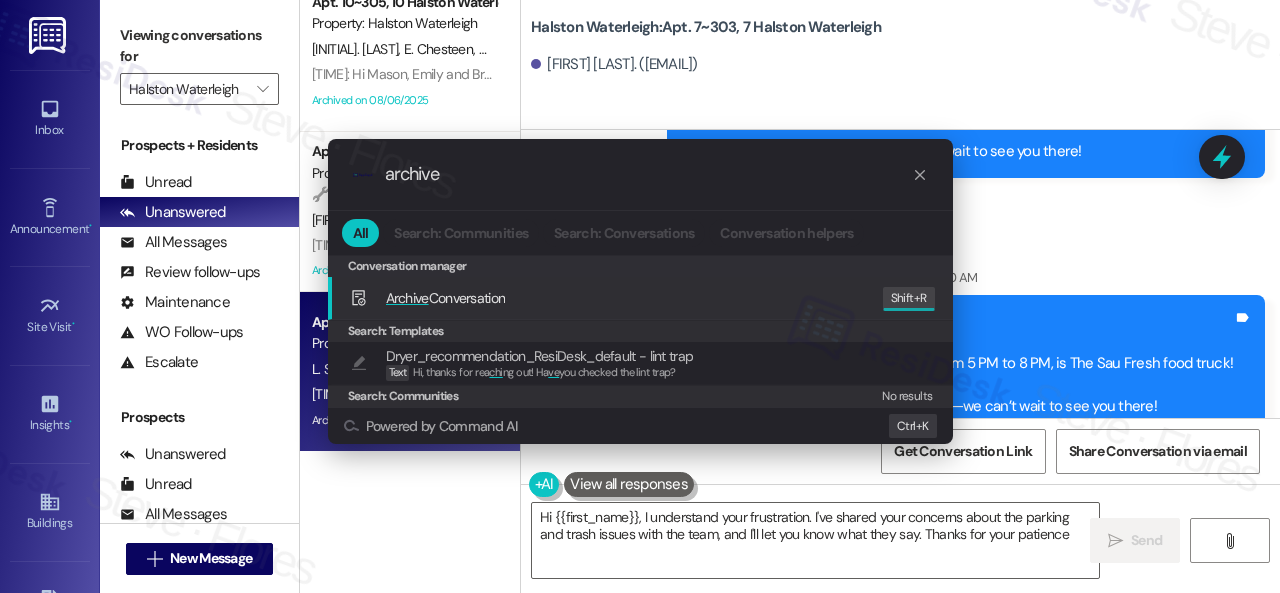 click on "Archive" 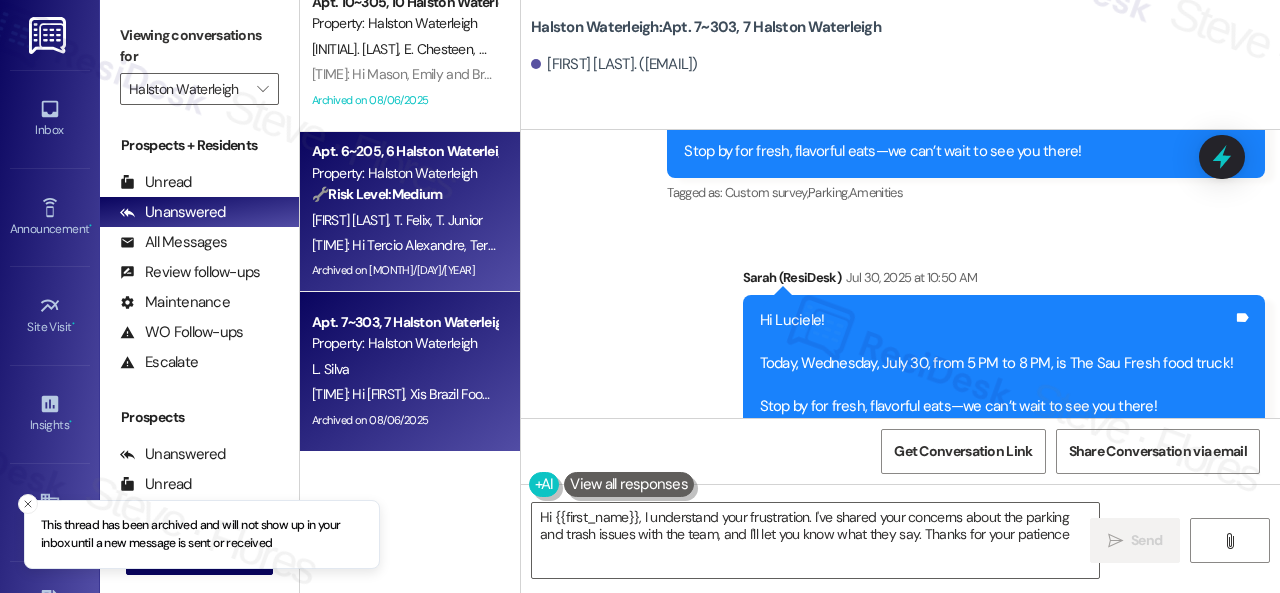click on "[INITIAL]. [LAST] [INITIAL]. [LAST] [INITIAL]. [LAST]" at bounding box center (404, 220) 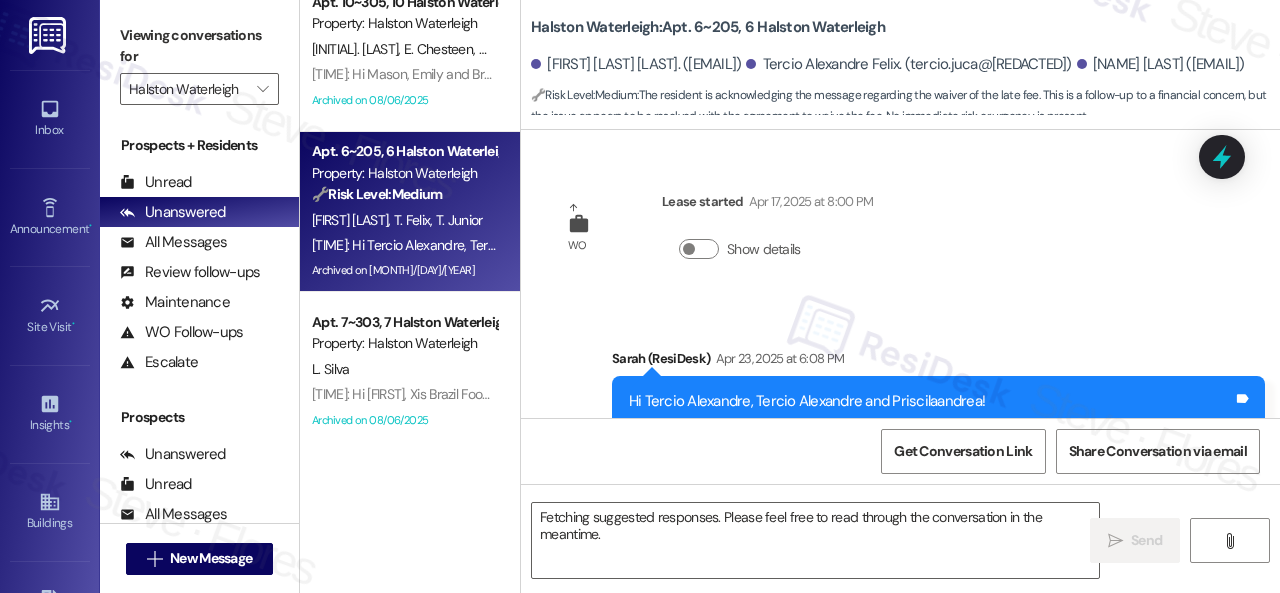 scroll, scrollTop: 16736, scrollLeft: 0, axis: vertical 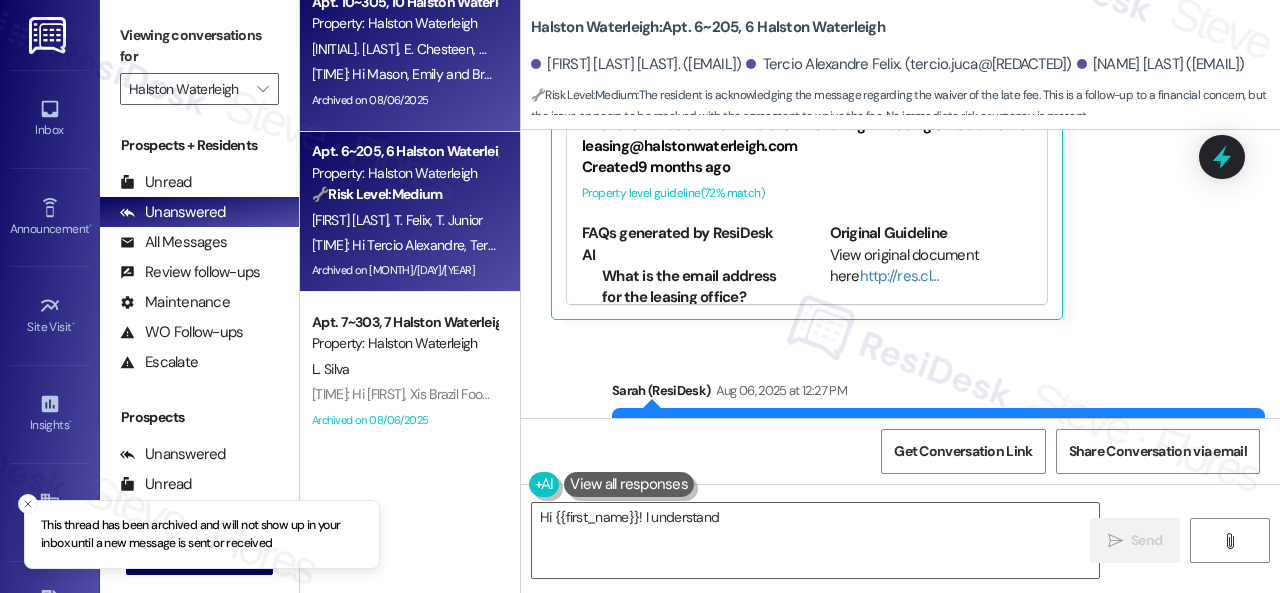 type on "Hi {{first_name}}! I understand you're" 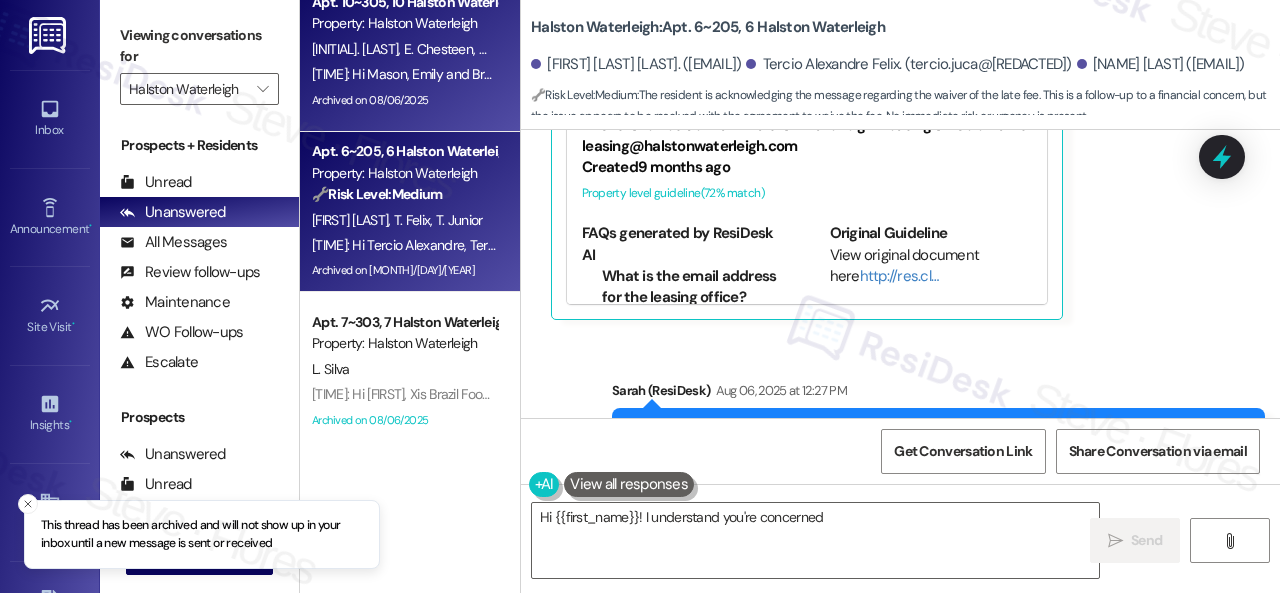click on "Archived on 08/06/2025" at bounding box center (404, 100) 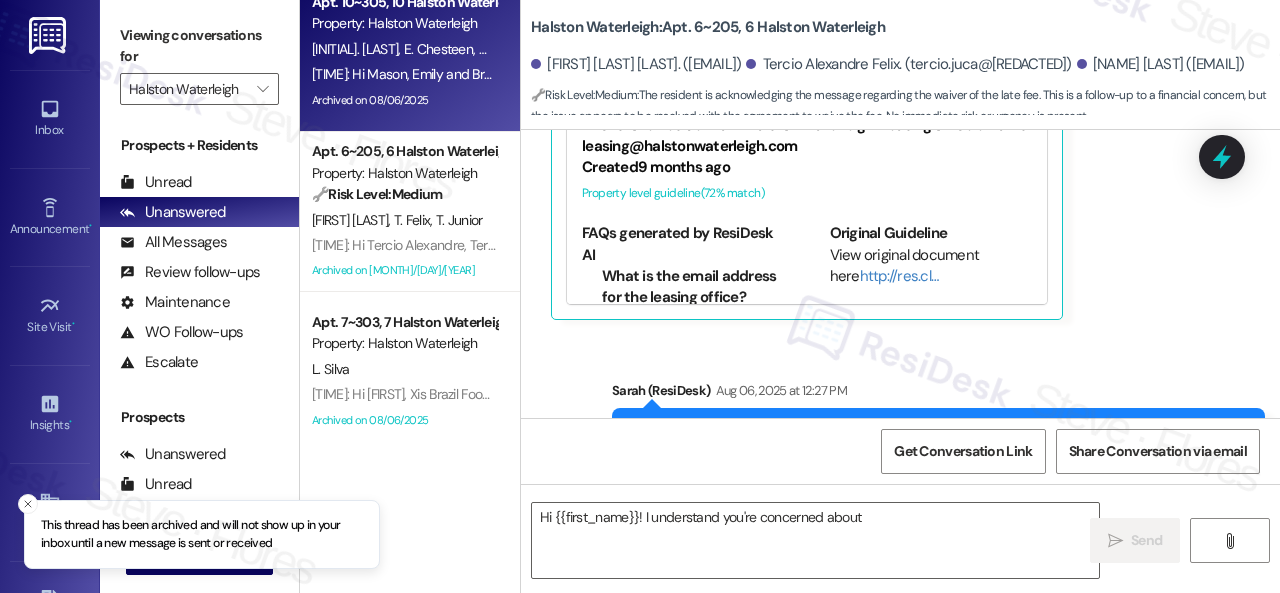 type on "Hi {{first_name}}! I understand you're concerned about the" 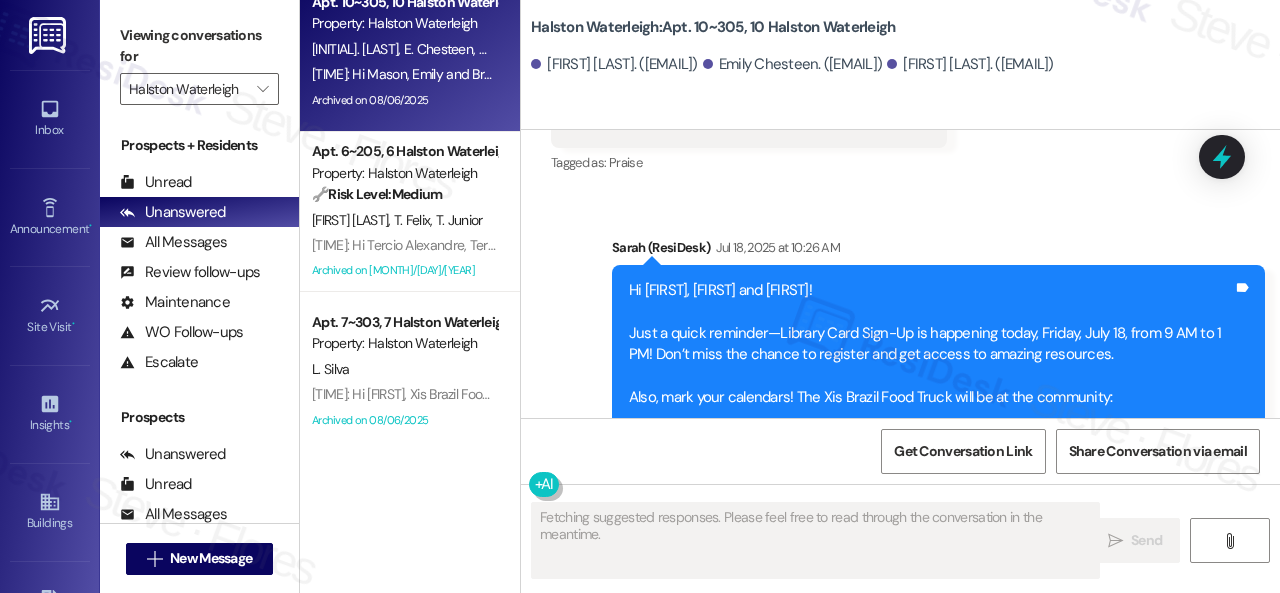 type on "Fetching suggested responses. Please feel free to read through the conversation in the meantime." 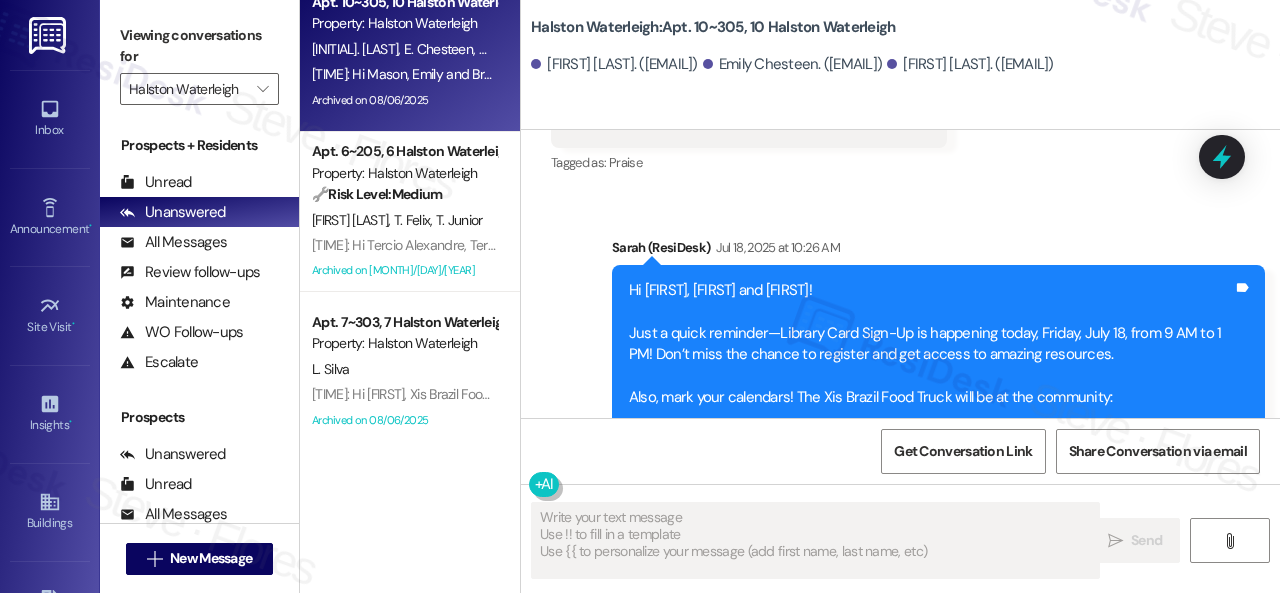 scroll, scrollTop: 48149, scrollLeft: 0, axis: vertical 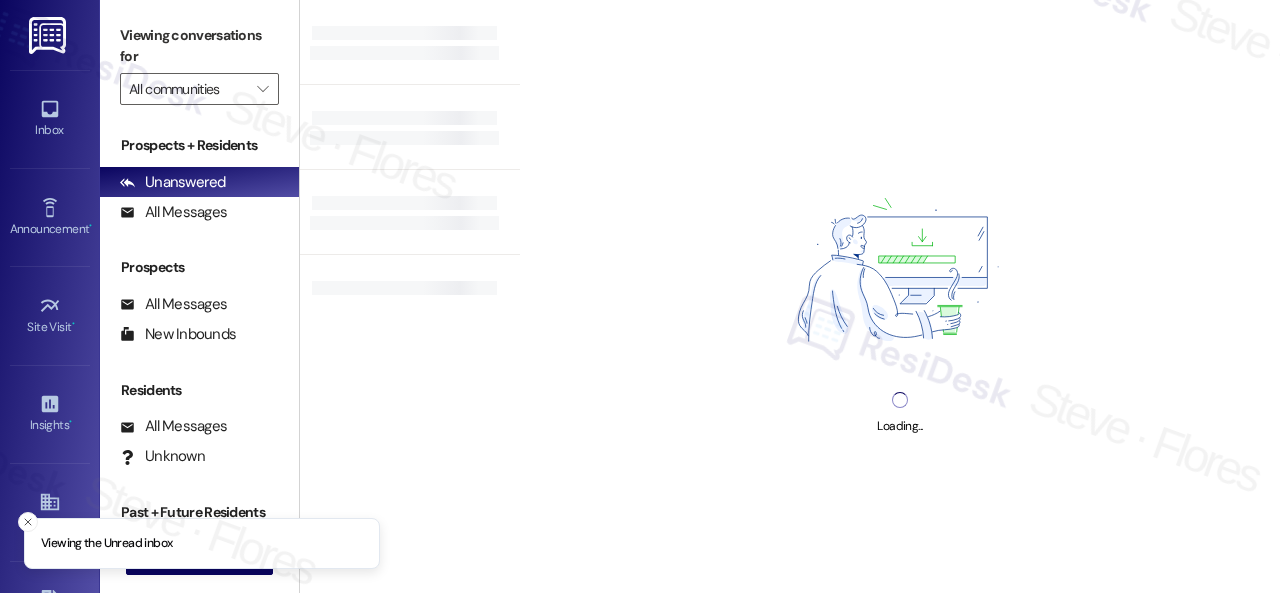type on "Halston Waterleigh" 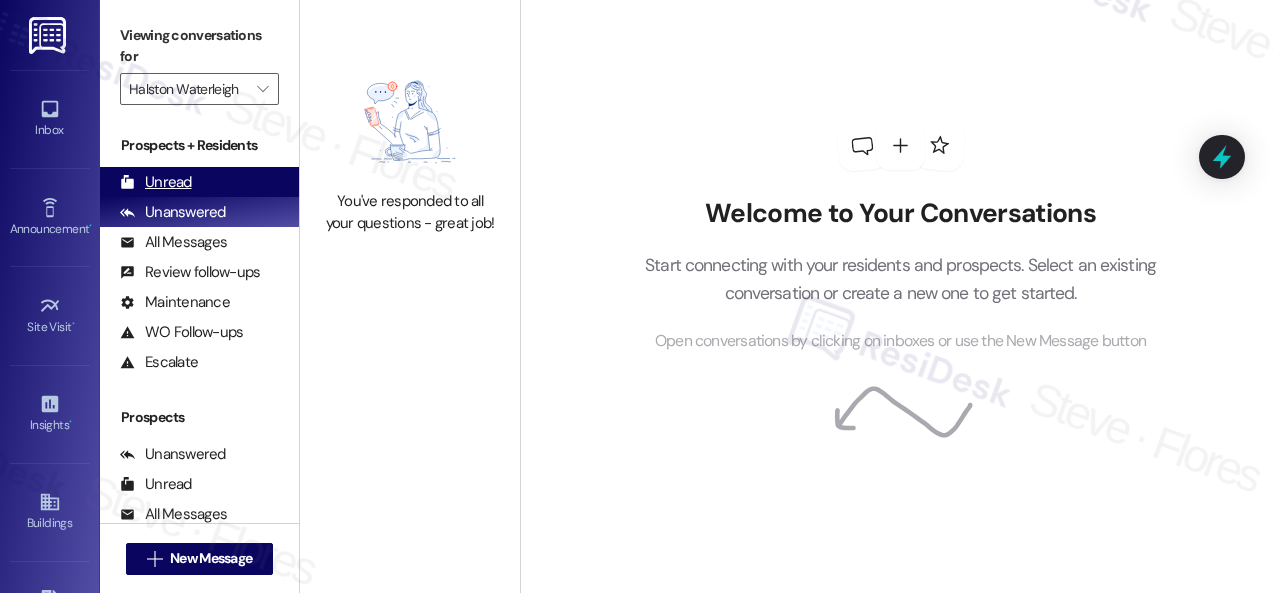 click on "Unread" at bounding box center [156, 182] 